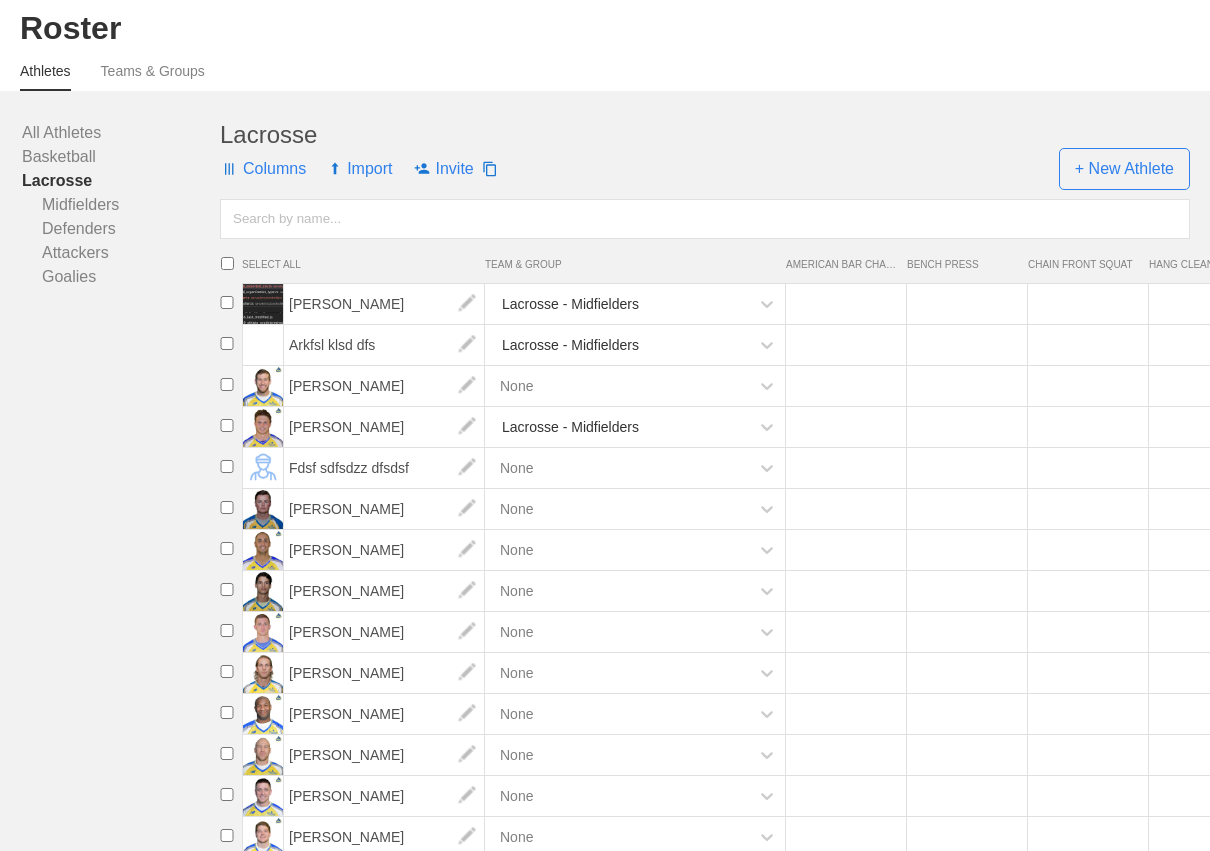 scroll, scrollTop: 172, scrollLeft: 0, axis: vertical 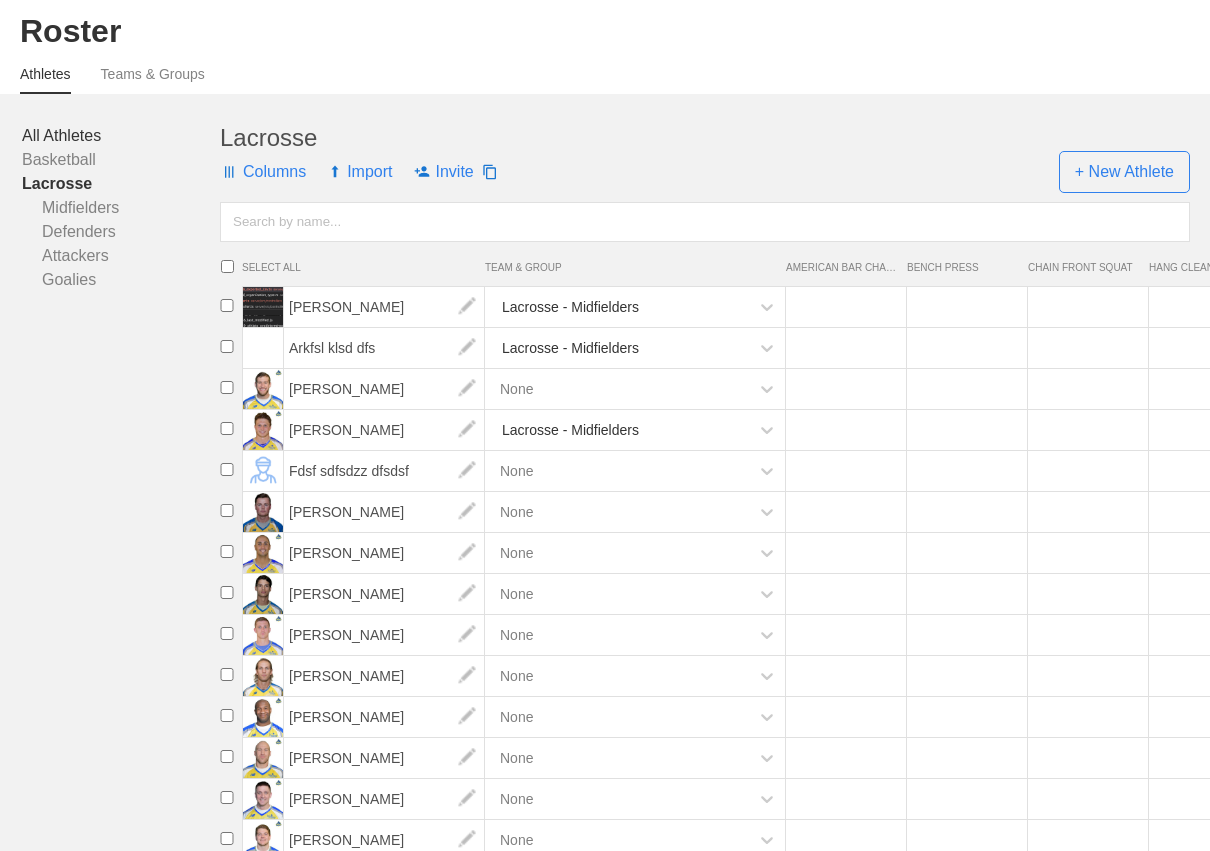click on "All Athletes" at bounding box center [121, 136] 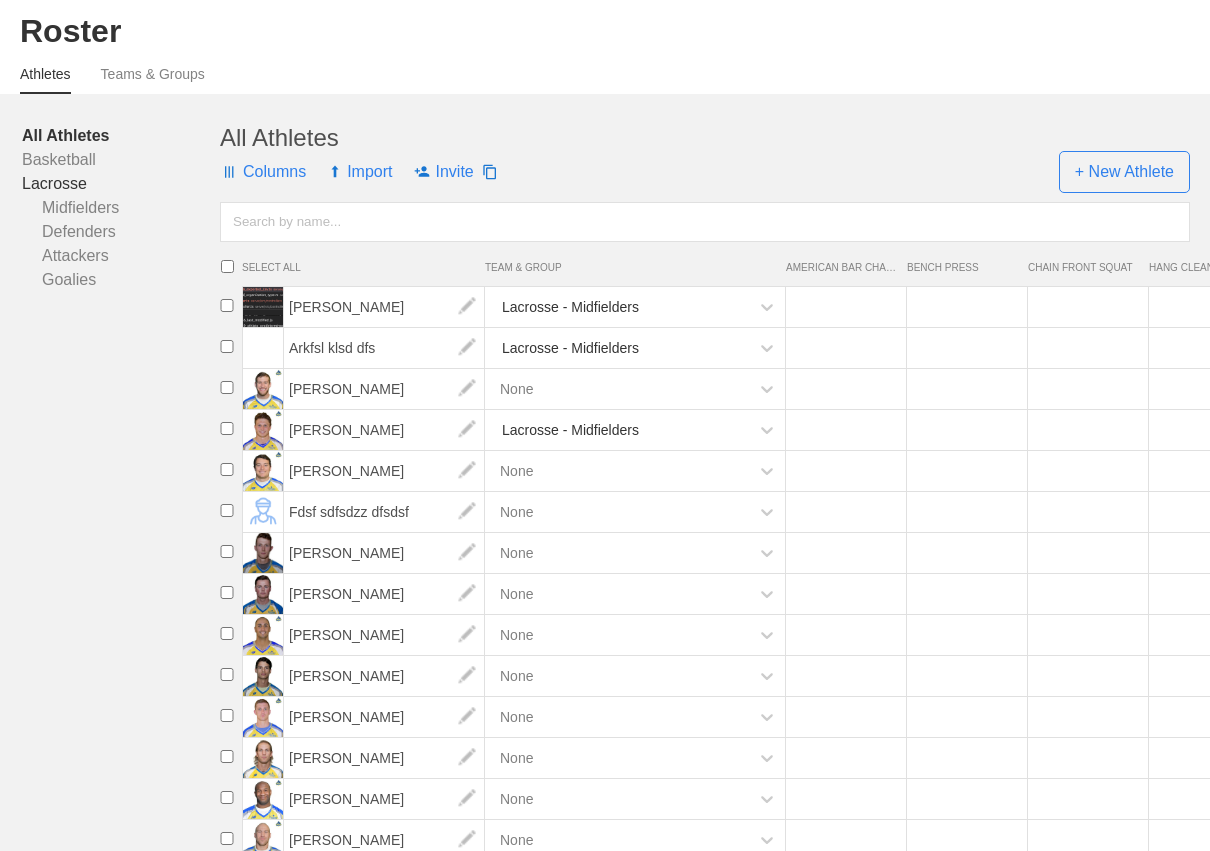 click on "Lacrosse" at bounding box center (121, 184) 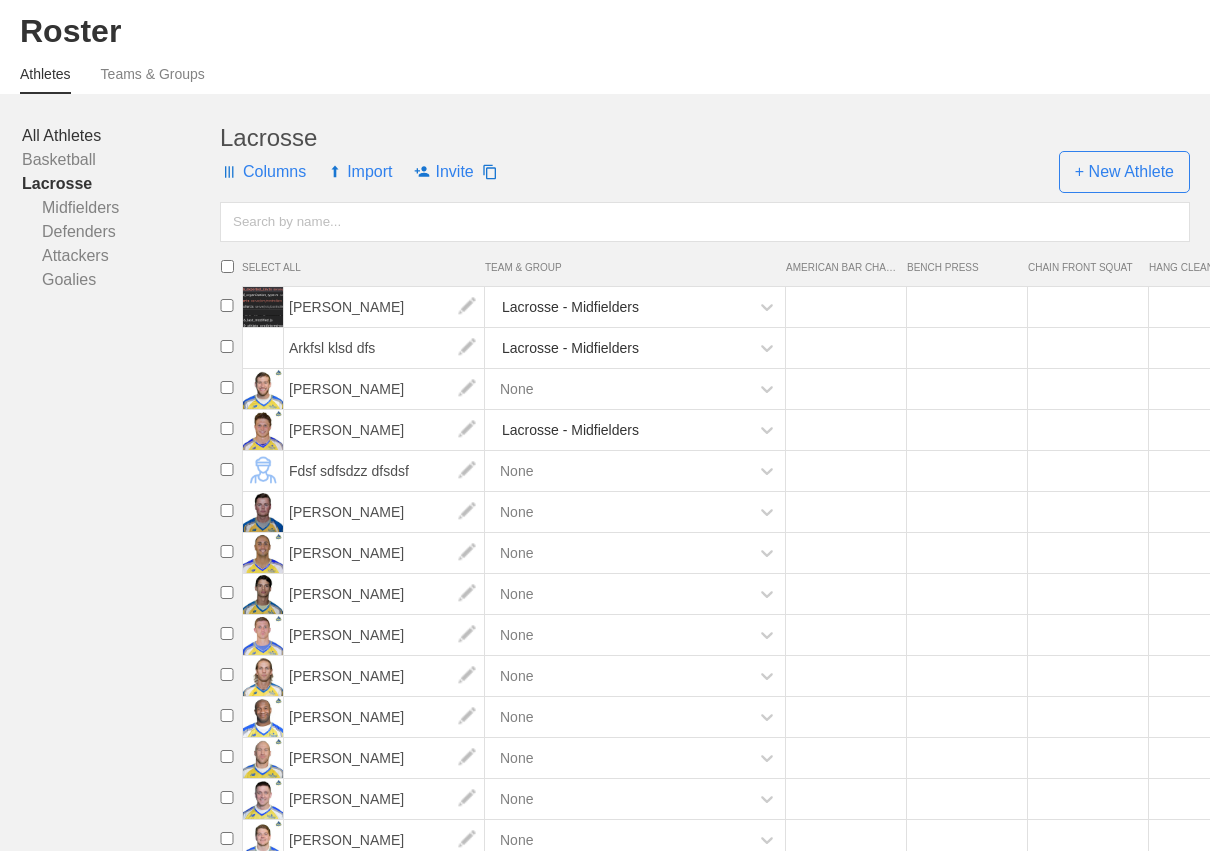 click on "All Athletes" at bounding box center (121, 136) 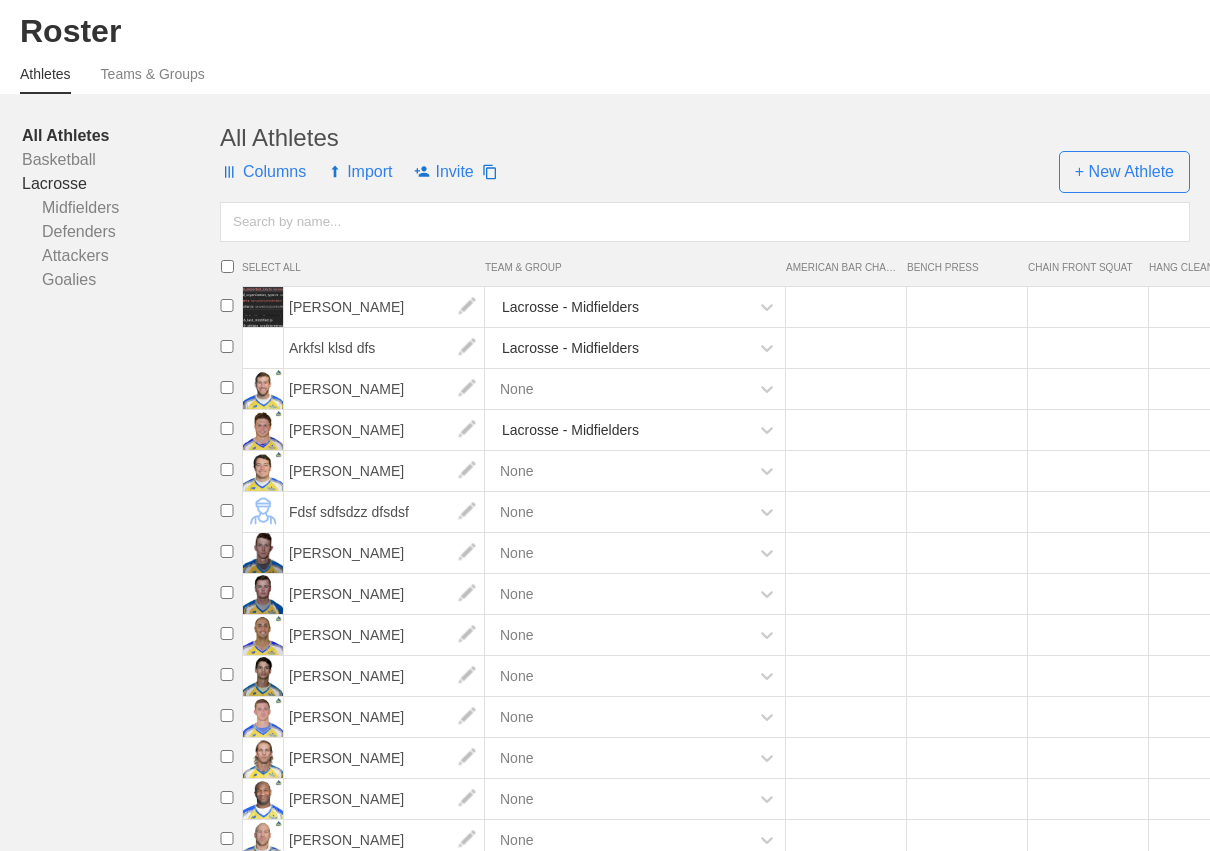 click on "Lacrosse" at bounding box center [121, 184] 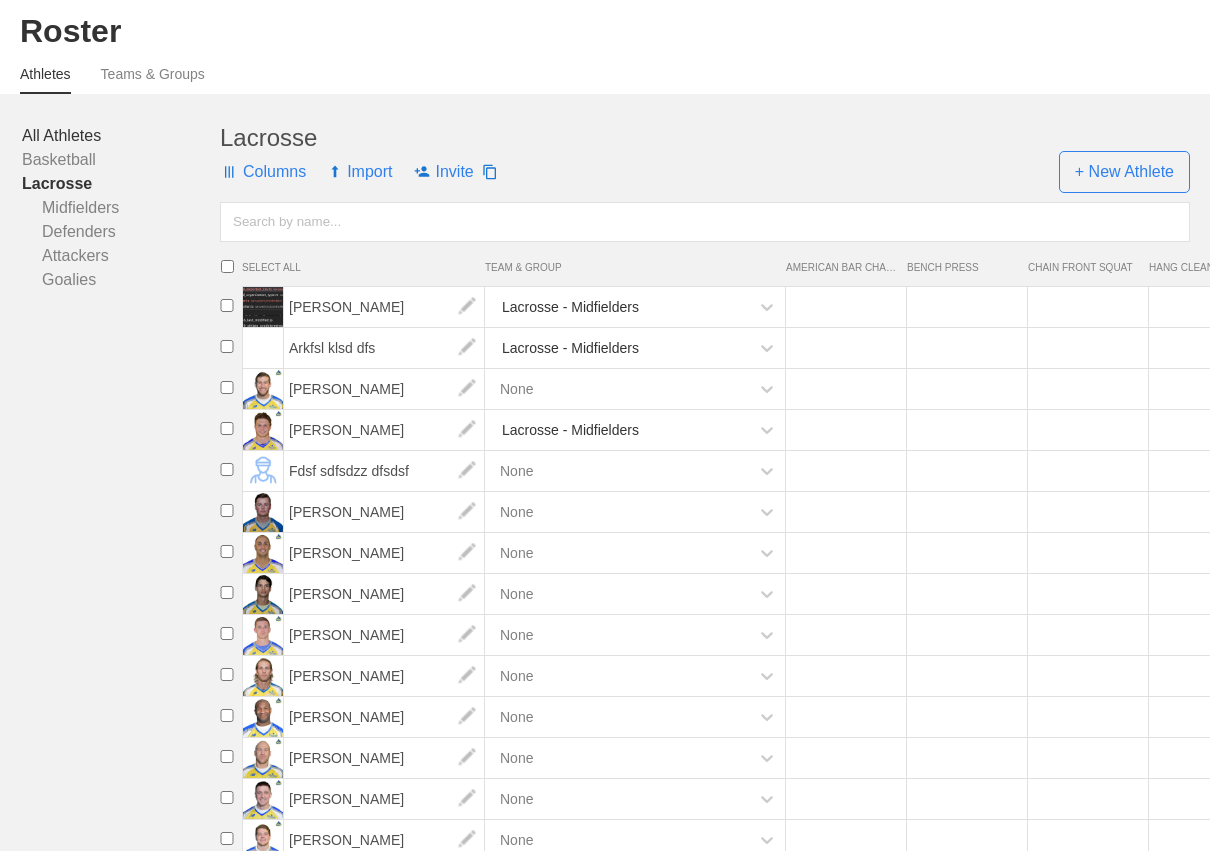 click on "All Athletes" at bounding box center [121, 136] 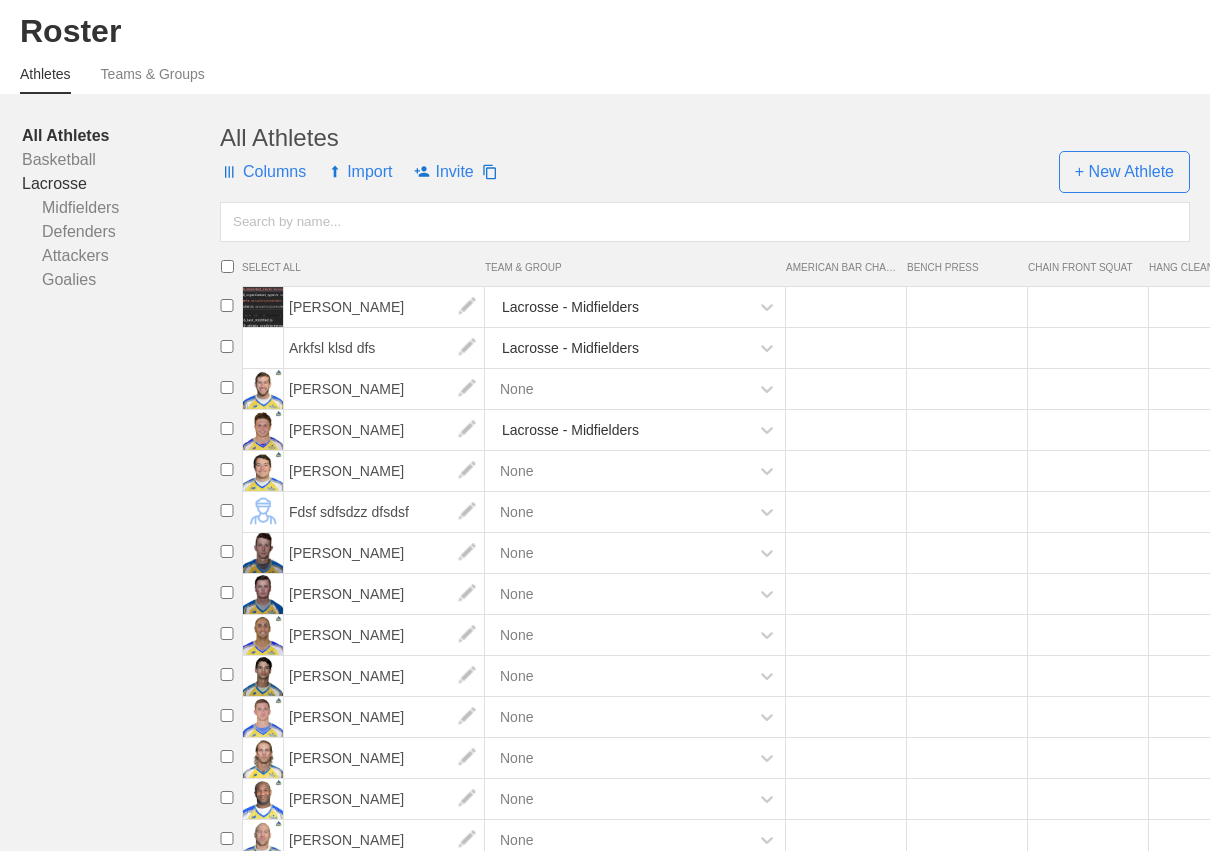 click on "Lacrosse" at bounding box center [121, 184] 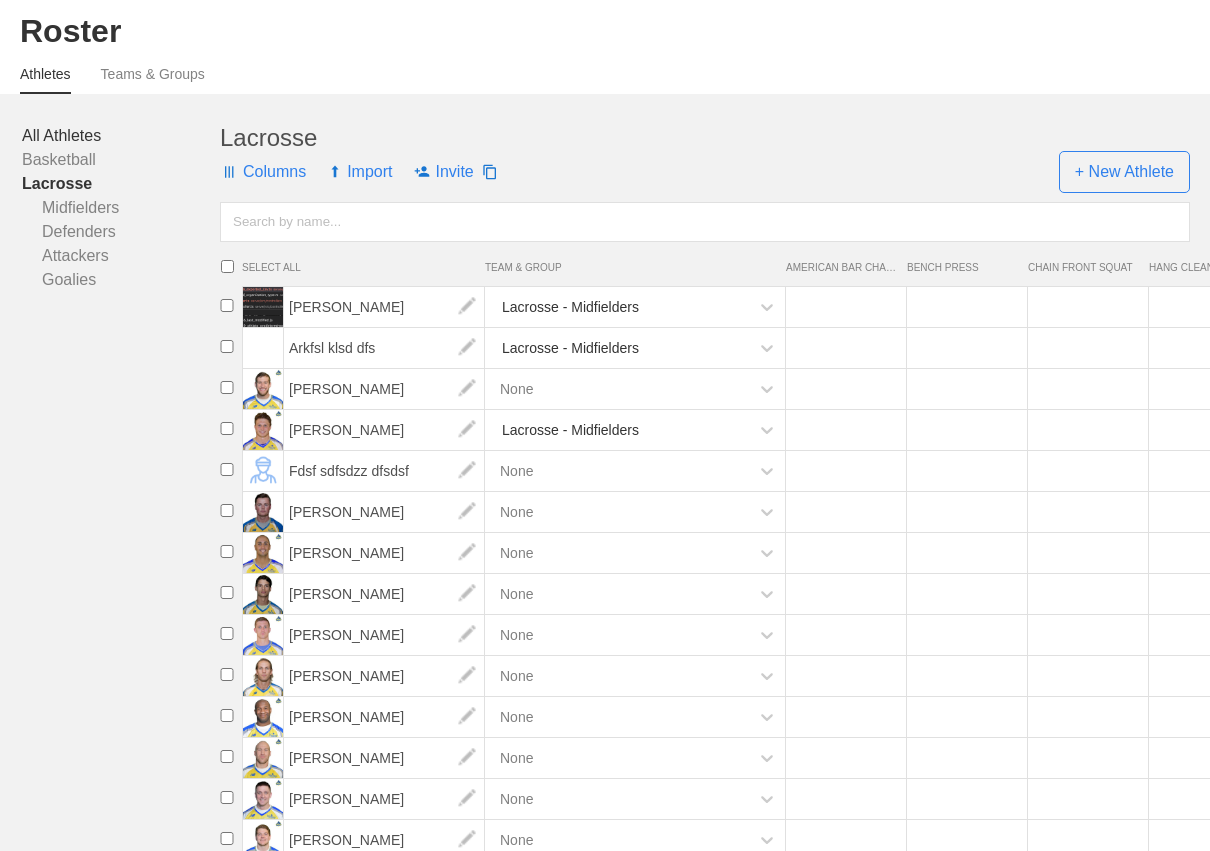 click on "All Athletes" at bounding box center (121, 136) 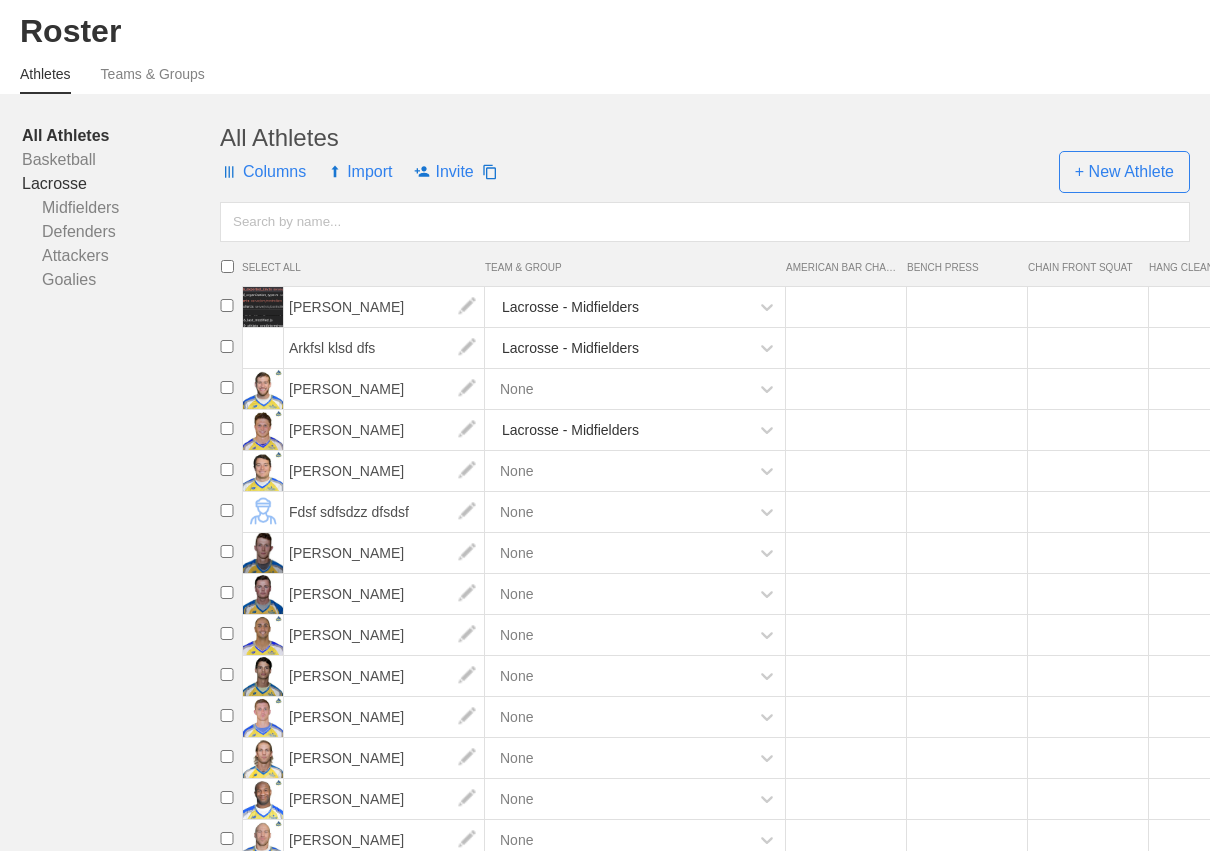 click on "Lacrosse" at bounding box center [121, 184] 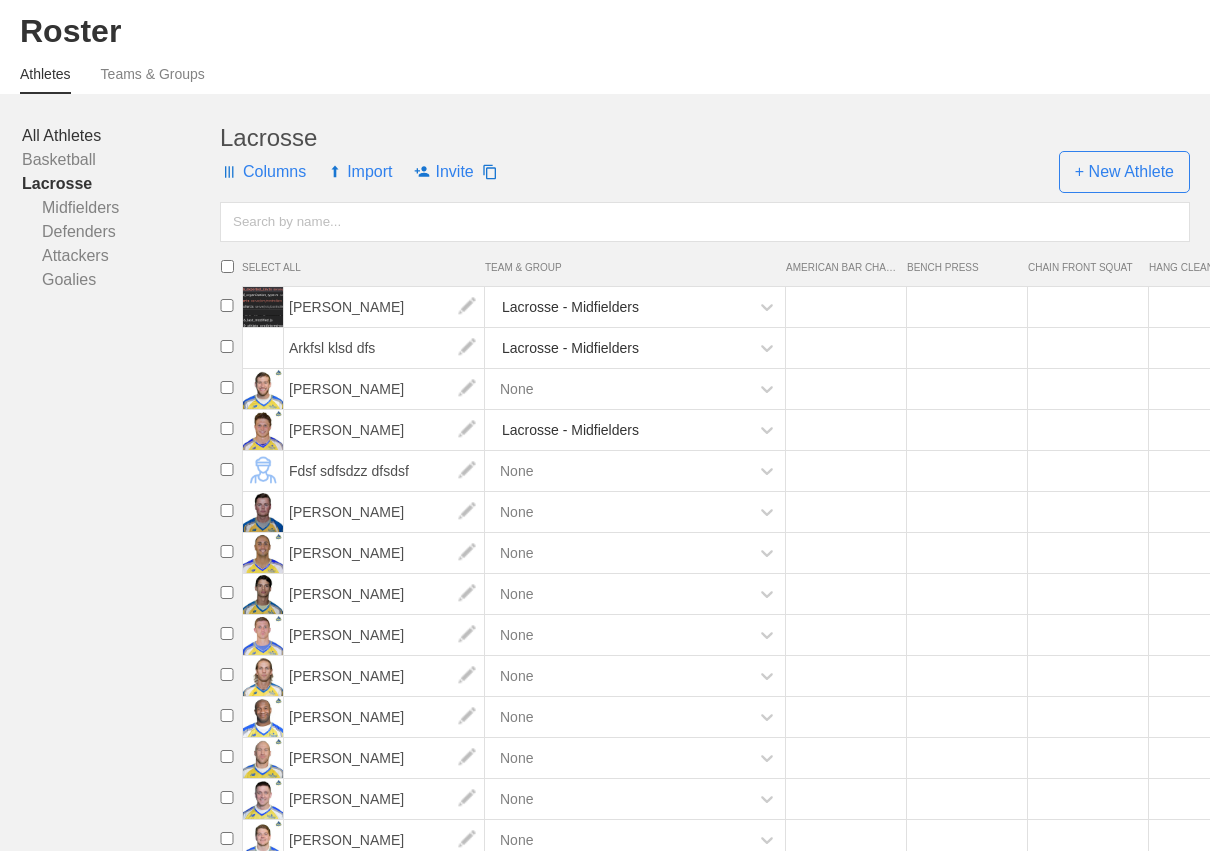 click on "All Athletes" at bounding box center (121, 136) 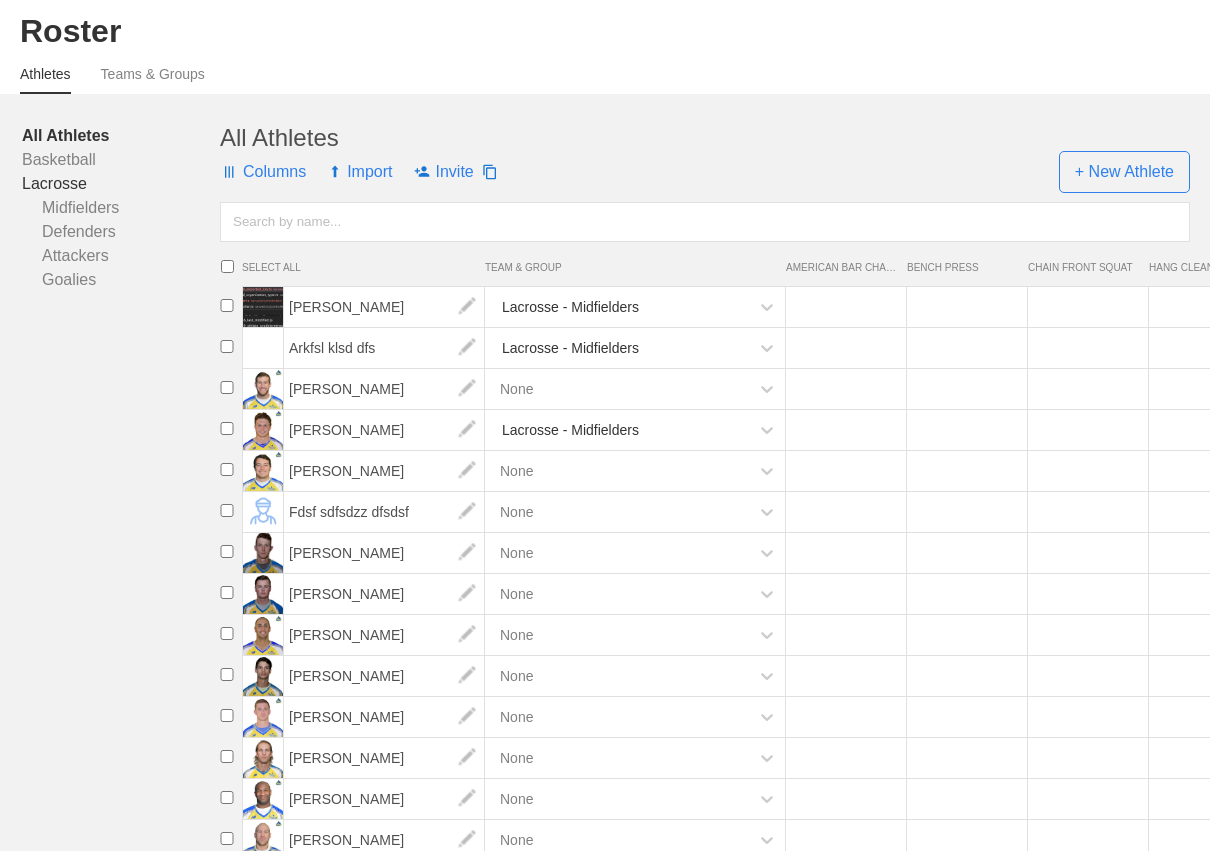 click on "Lacrosse" at bounding box center [121, 184] 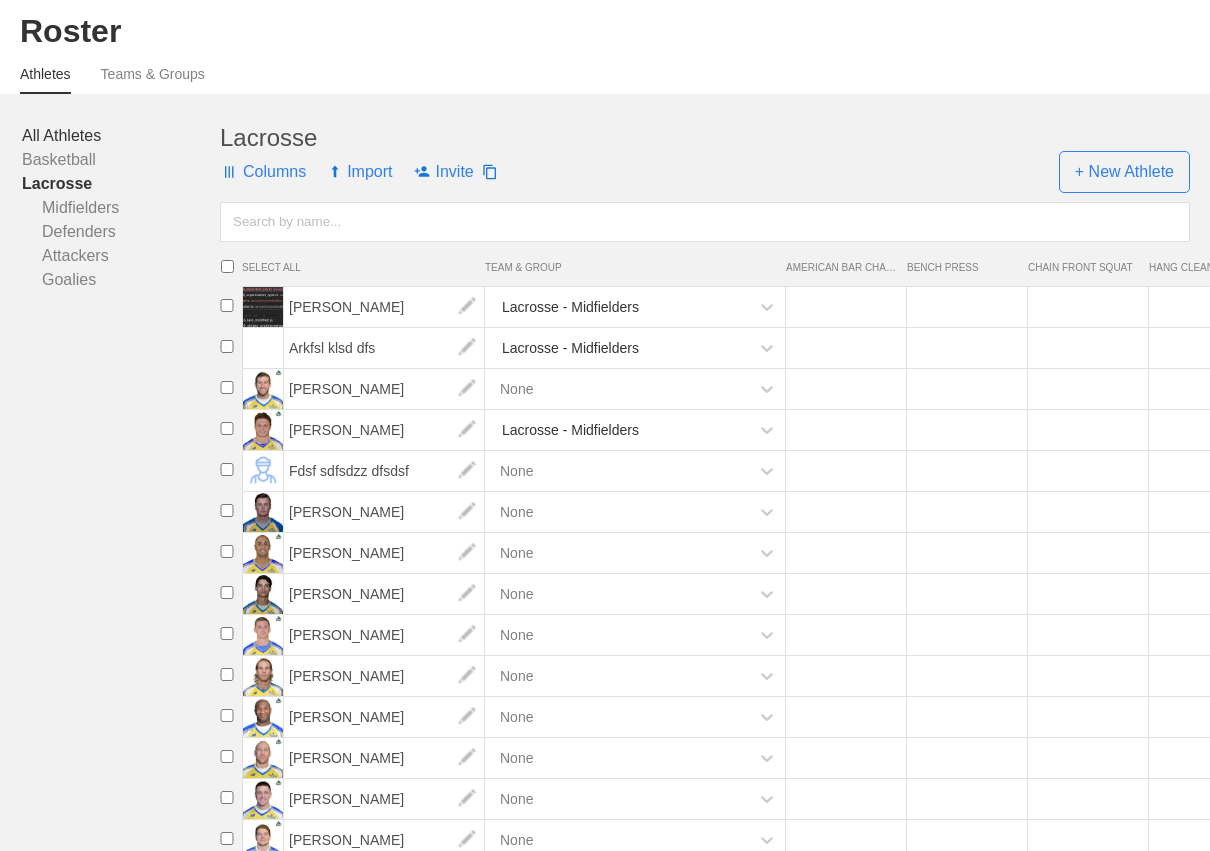 click on "All Athletes" at bounding box center (121, 136) 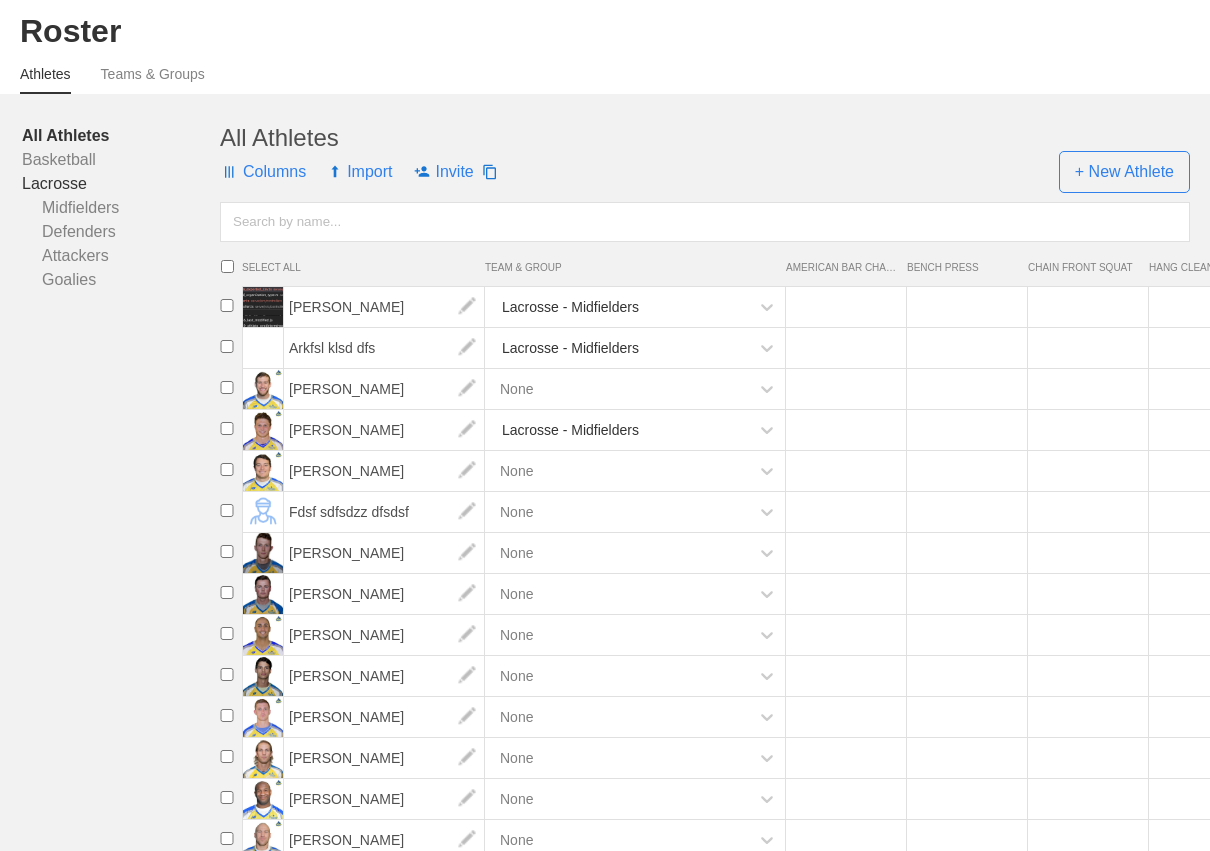 click on "Lacrosse" at bounding box center [121, 184] 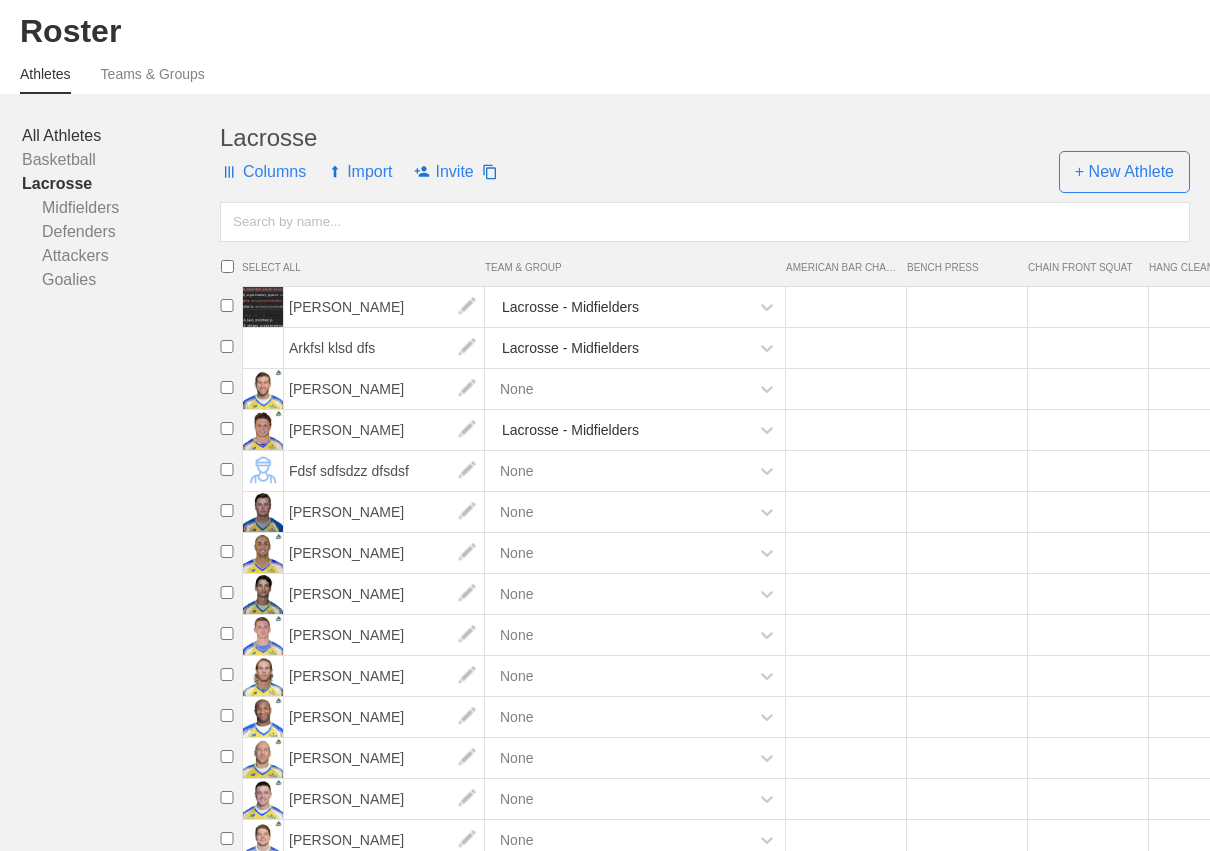 click on "All Athletes" at bounding box center [121, 136] 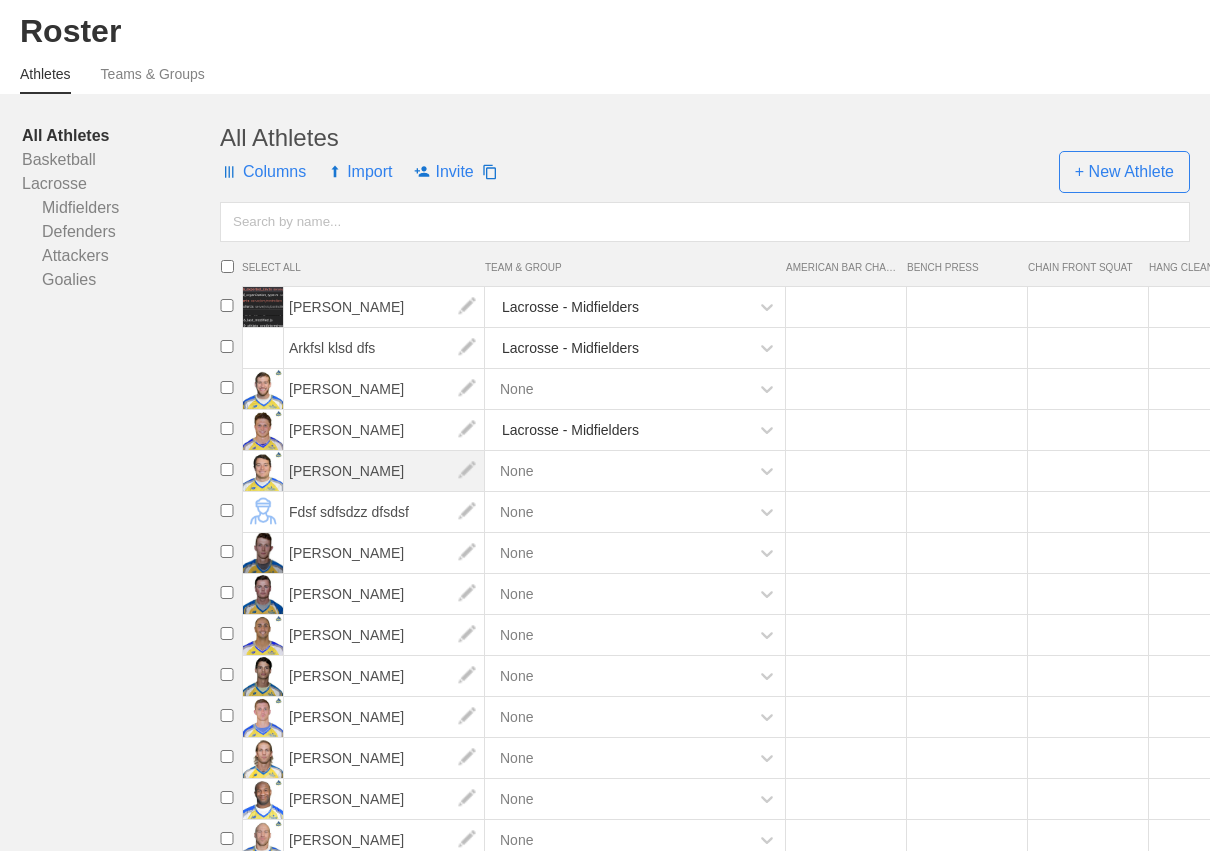 click on "[PERSON_NAME]" at bounding box center (384, 471) 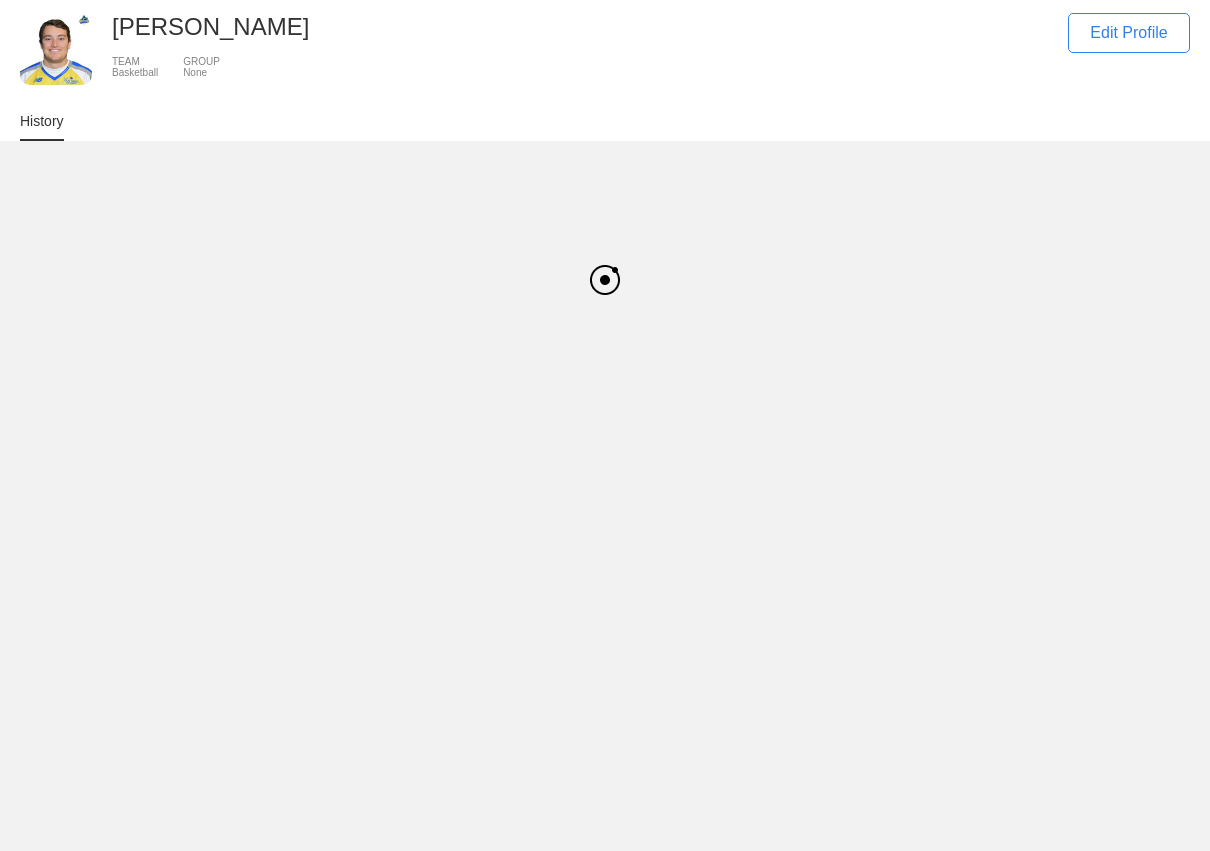 scroll, scrollTop: 0, scrollLeft: 0, axis: both 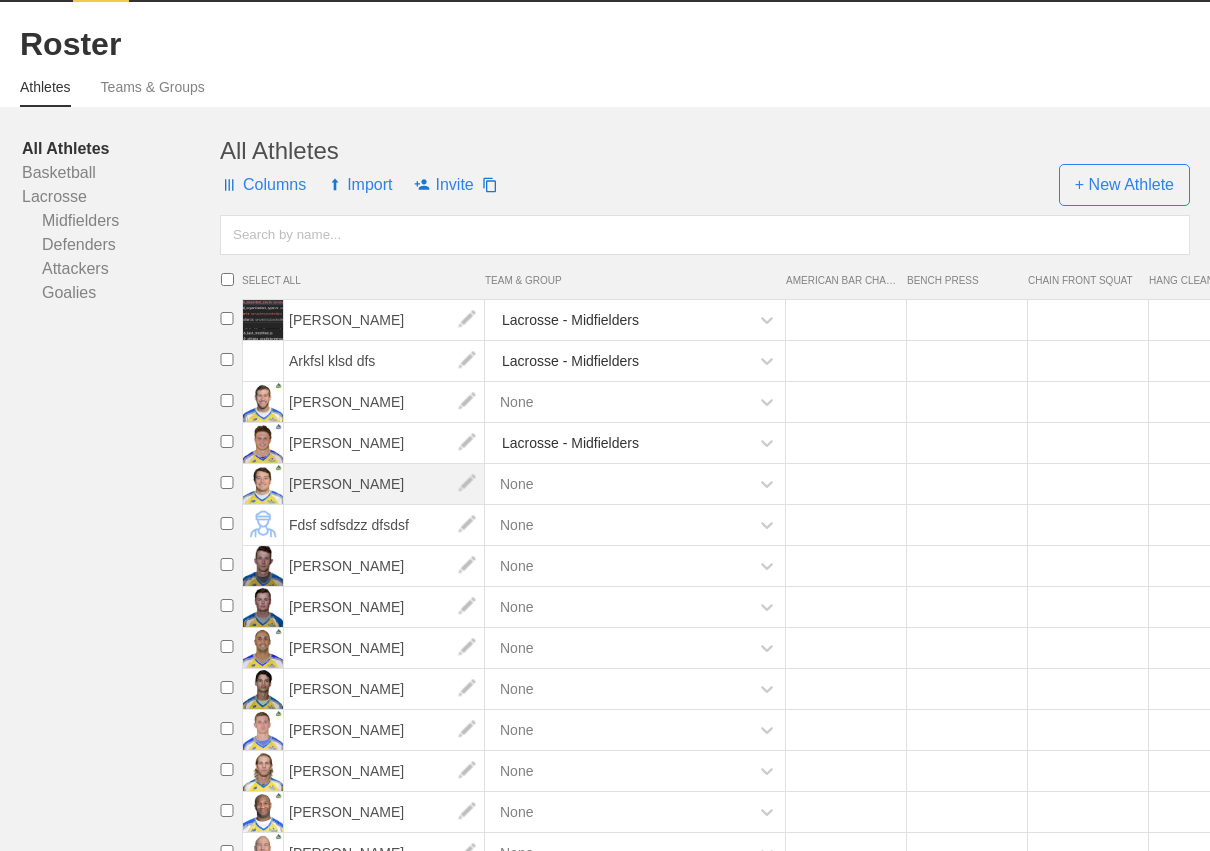 click on "[PERSON_NAME]" at bounding box center (384, 484) 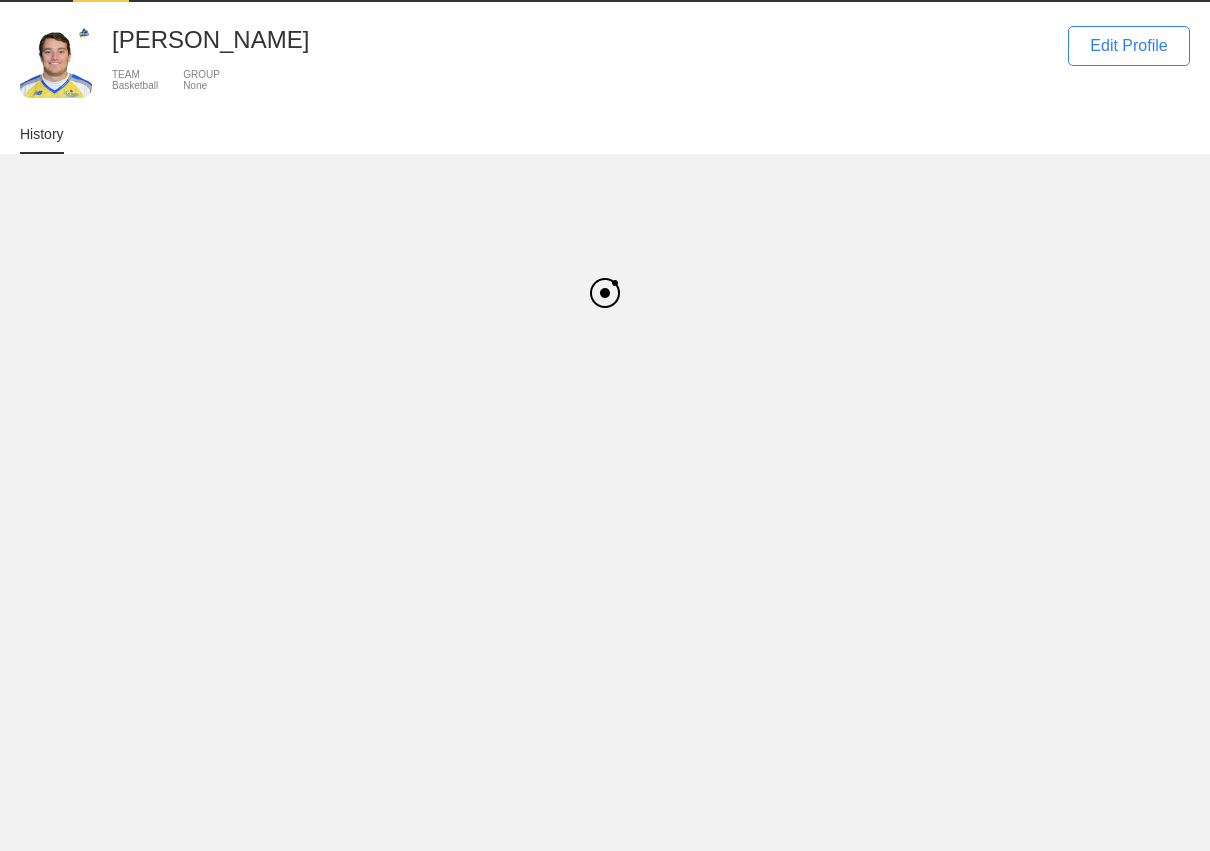 scroll, scrollTop: 0, scrollLeft: 0, axis: both 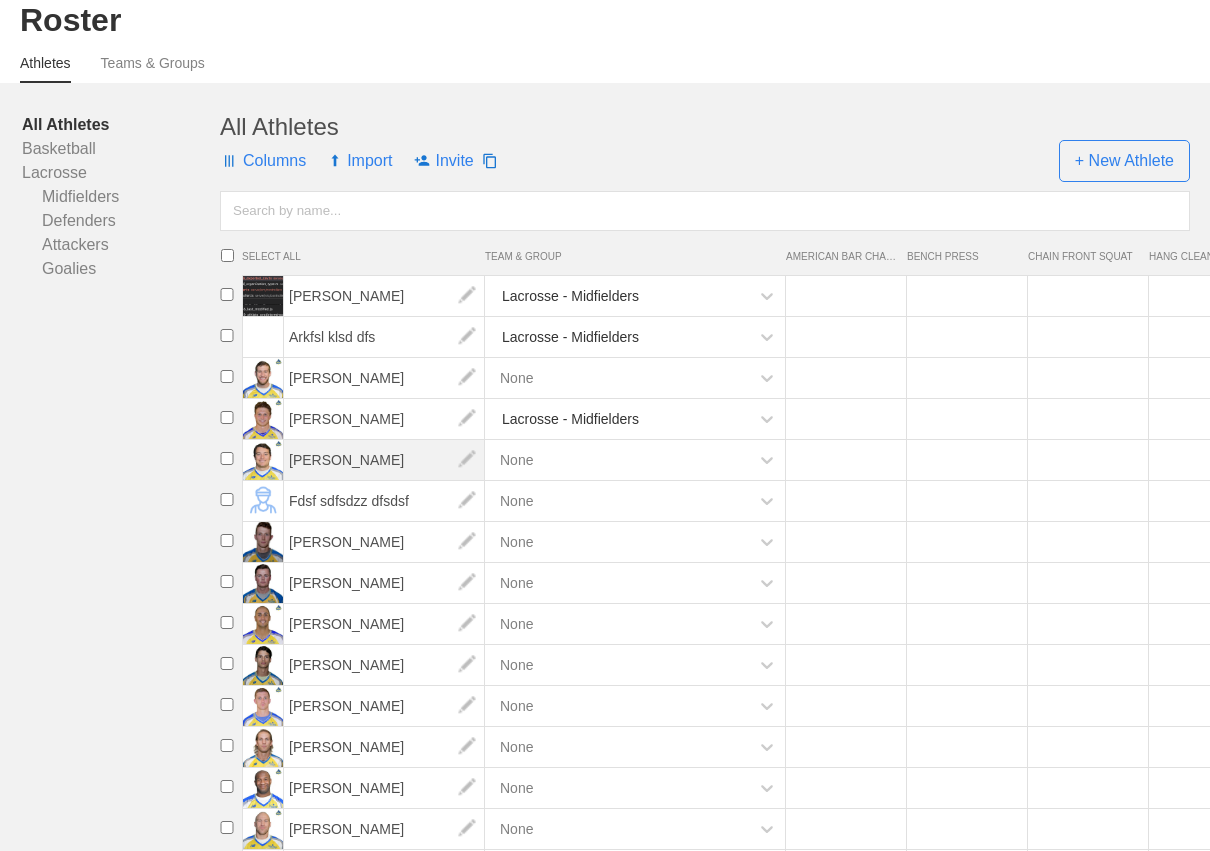 click on "[PERSON_NAME]" at bounding box center (384, 460) 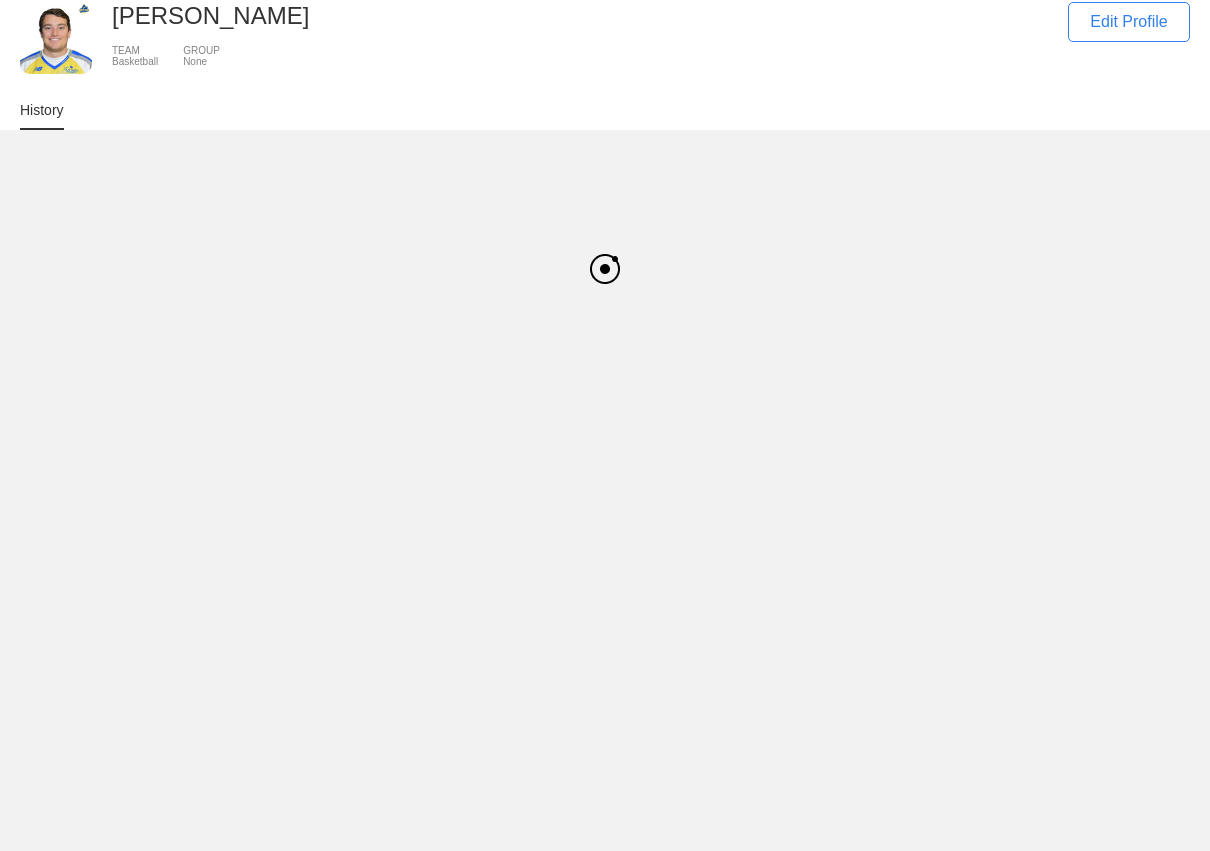 scroll, scrollTop: 0, scrollLeft: 0, axis: both 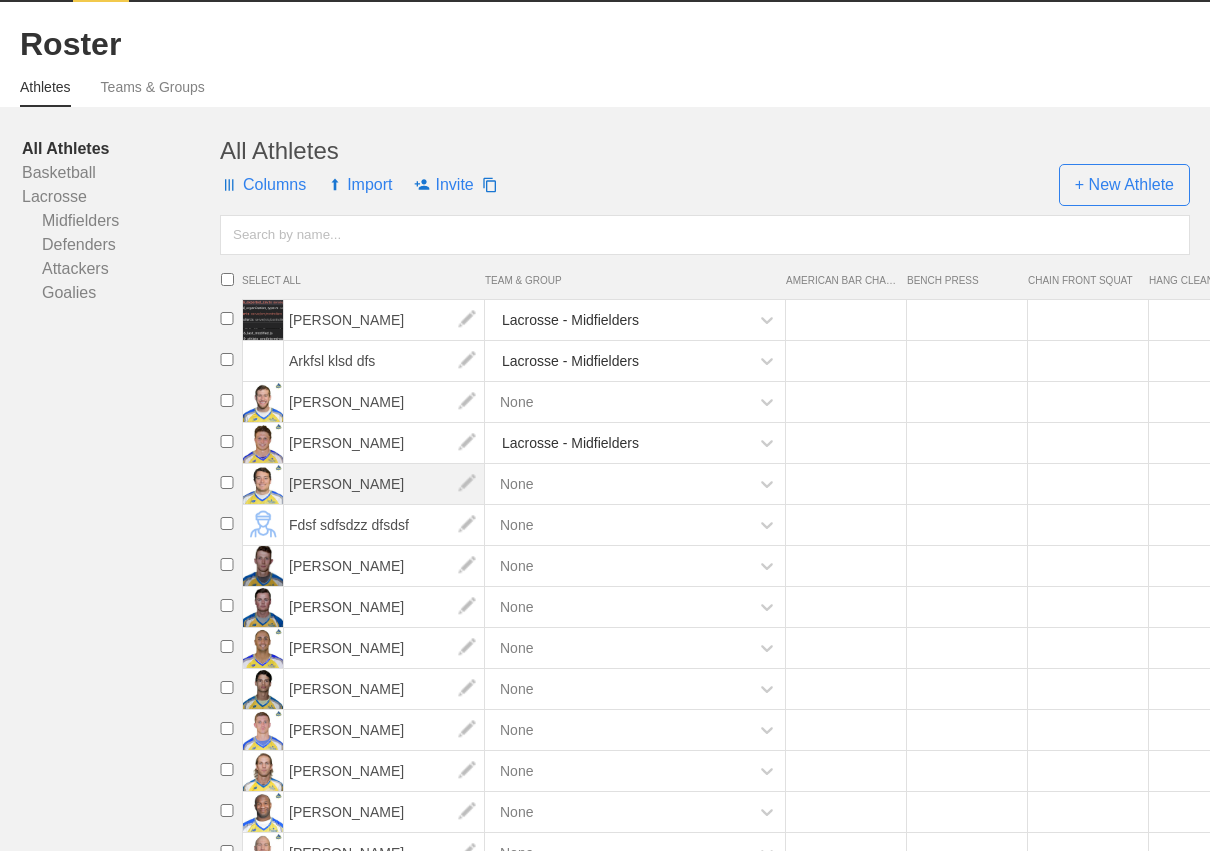 click on "[PERSON_NAME]" at bounding box center (384, 484) 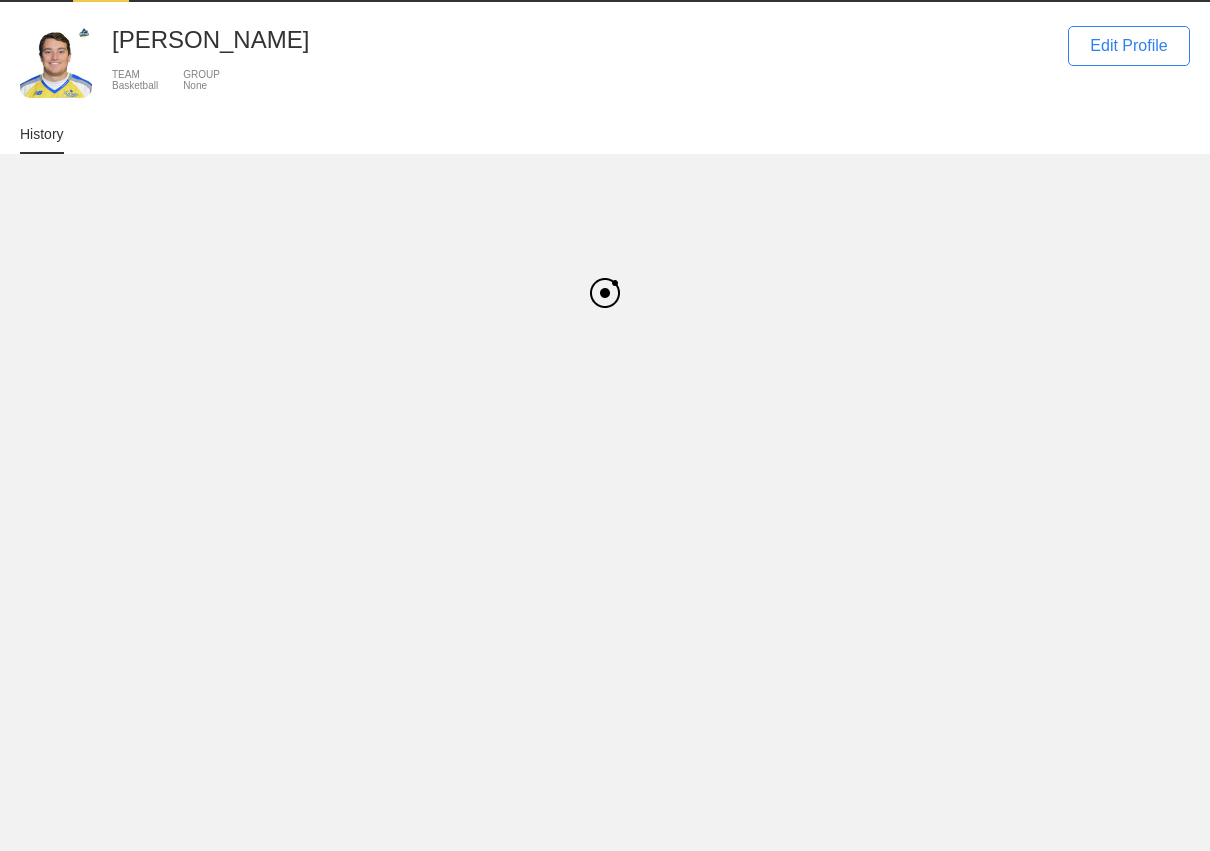 scroll, scrollTop: 0, scrollLeft: 0, axis: both 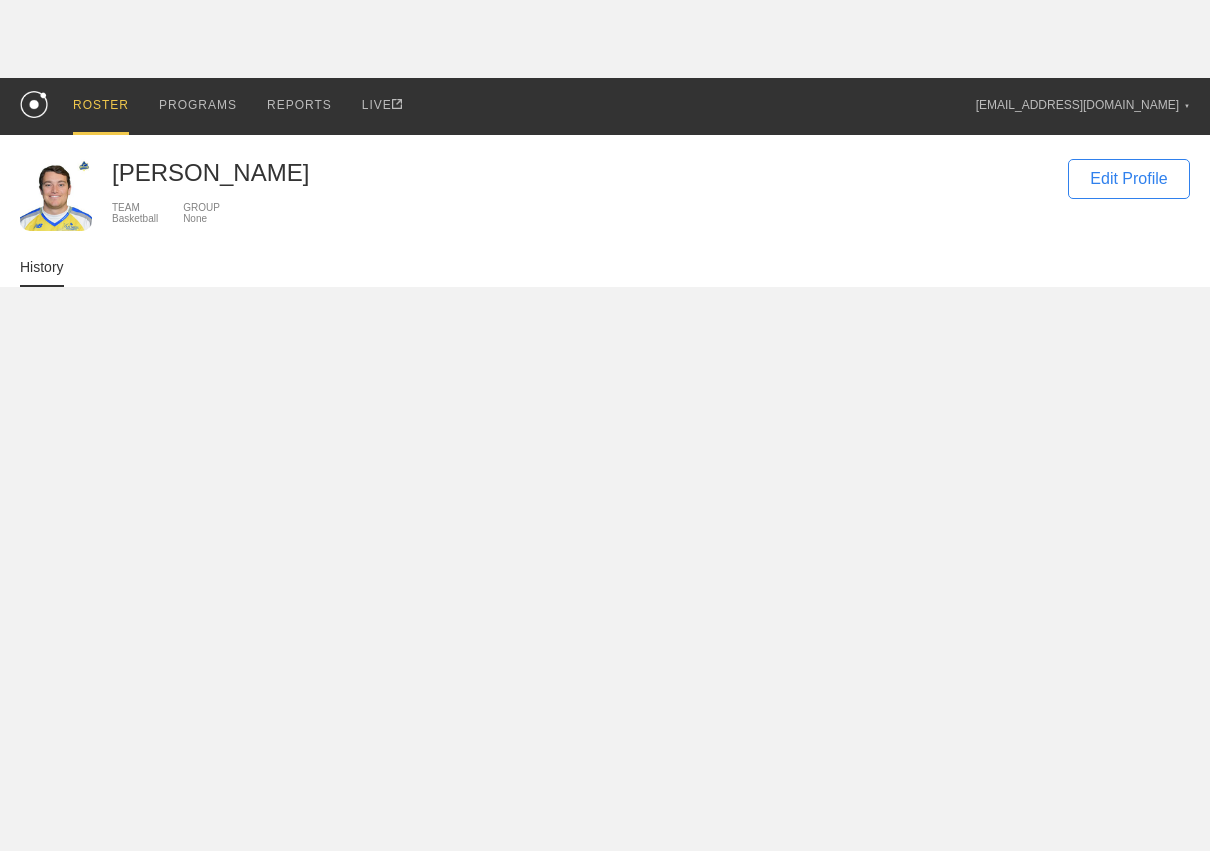 click at bounding box center [671, 742] 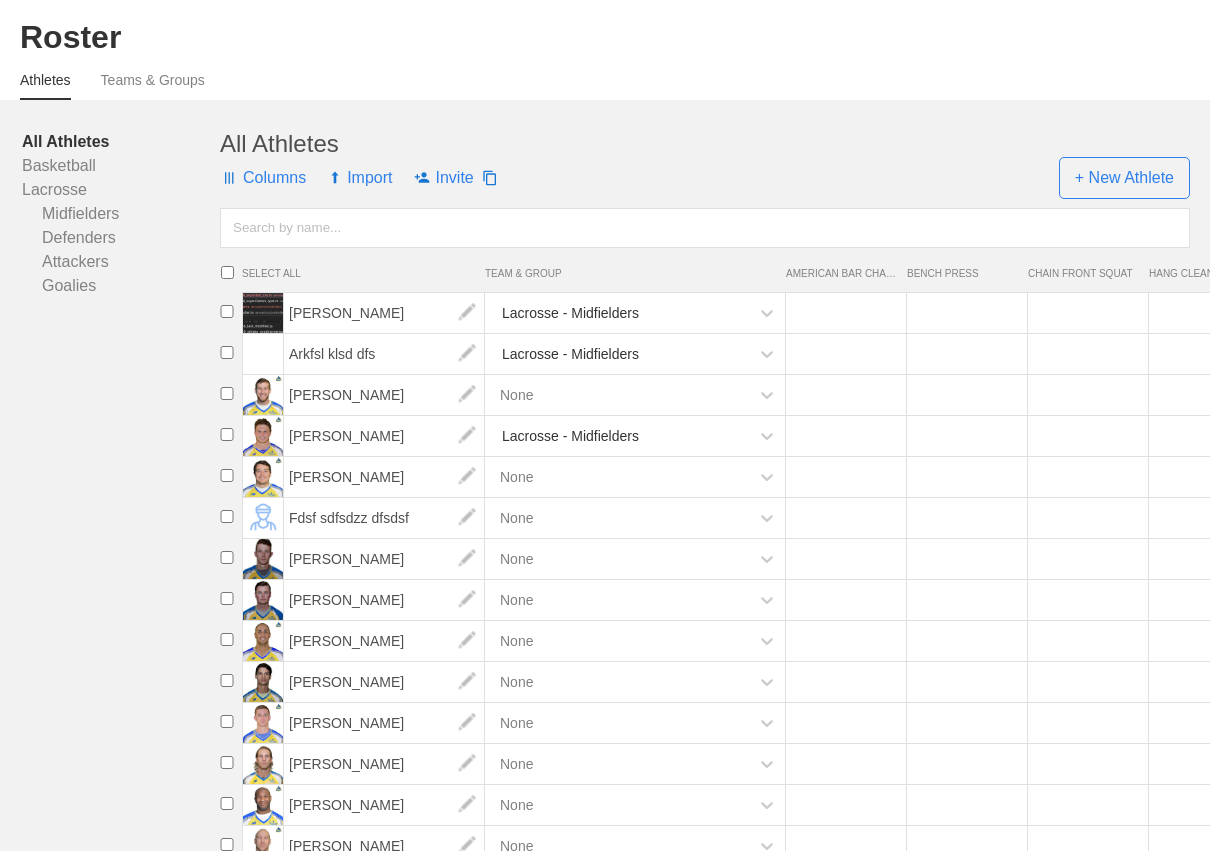 scroll, scrollTop: 199, scrollLeft: 0, axis: vertical 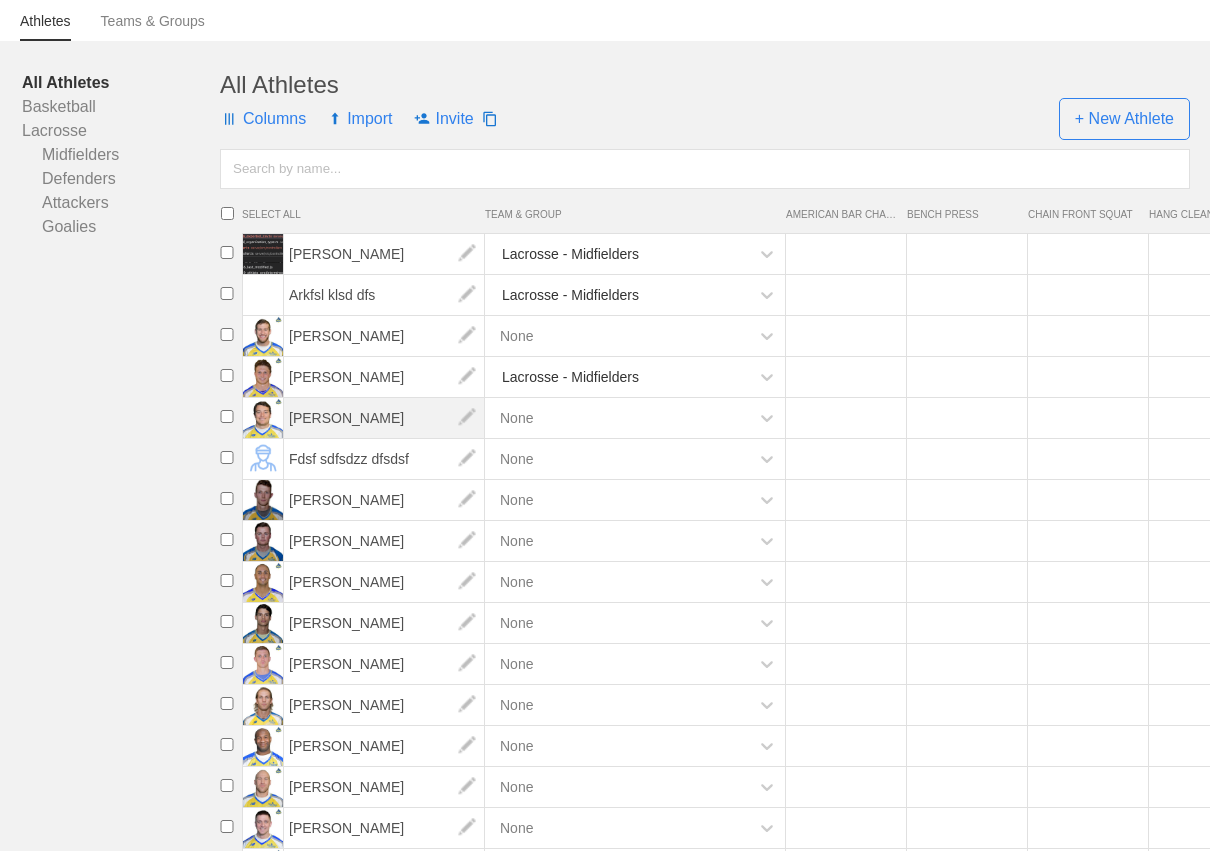 click on "Dylan Molloy" at bounding box center (384, 418) 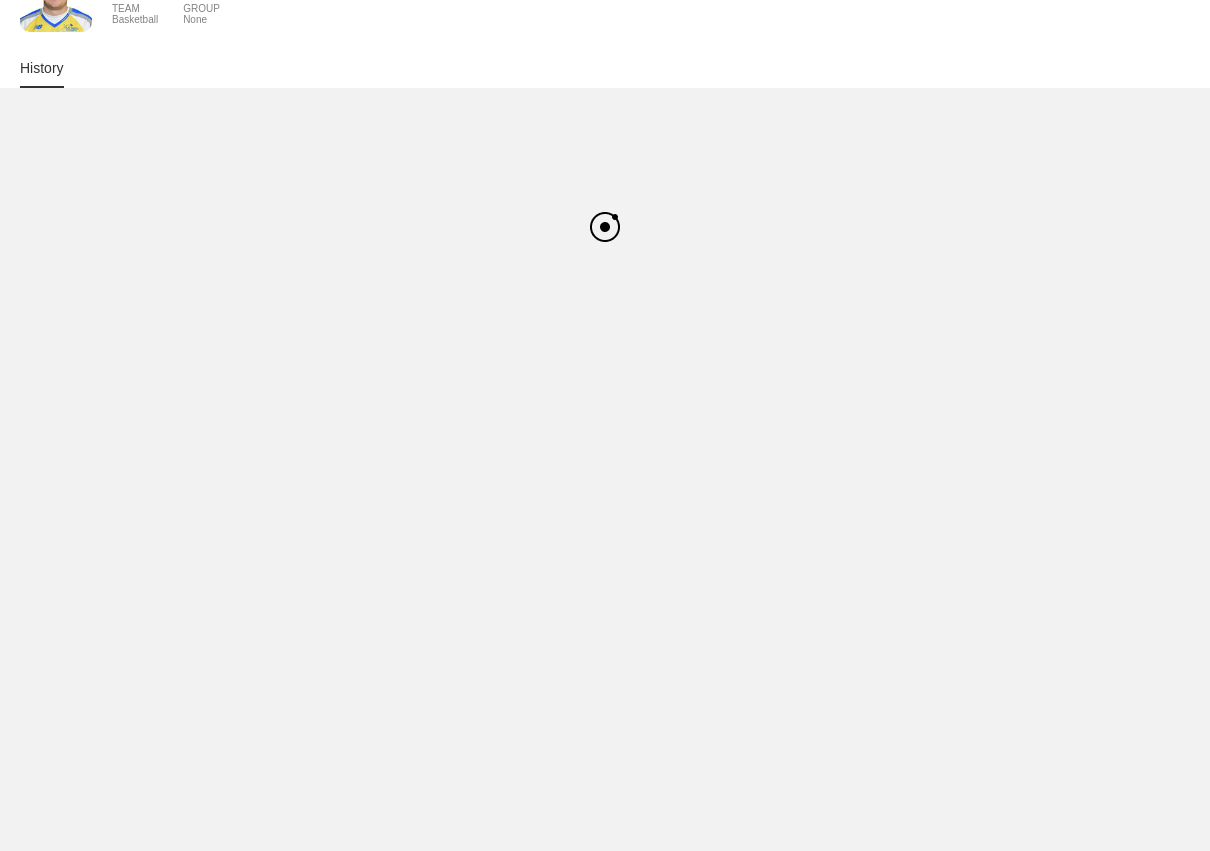 scroll, scrollTop: 0, scrollLeft: 0, axis: both 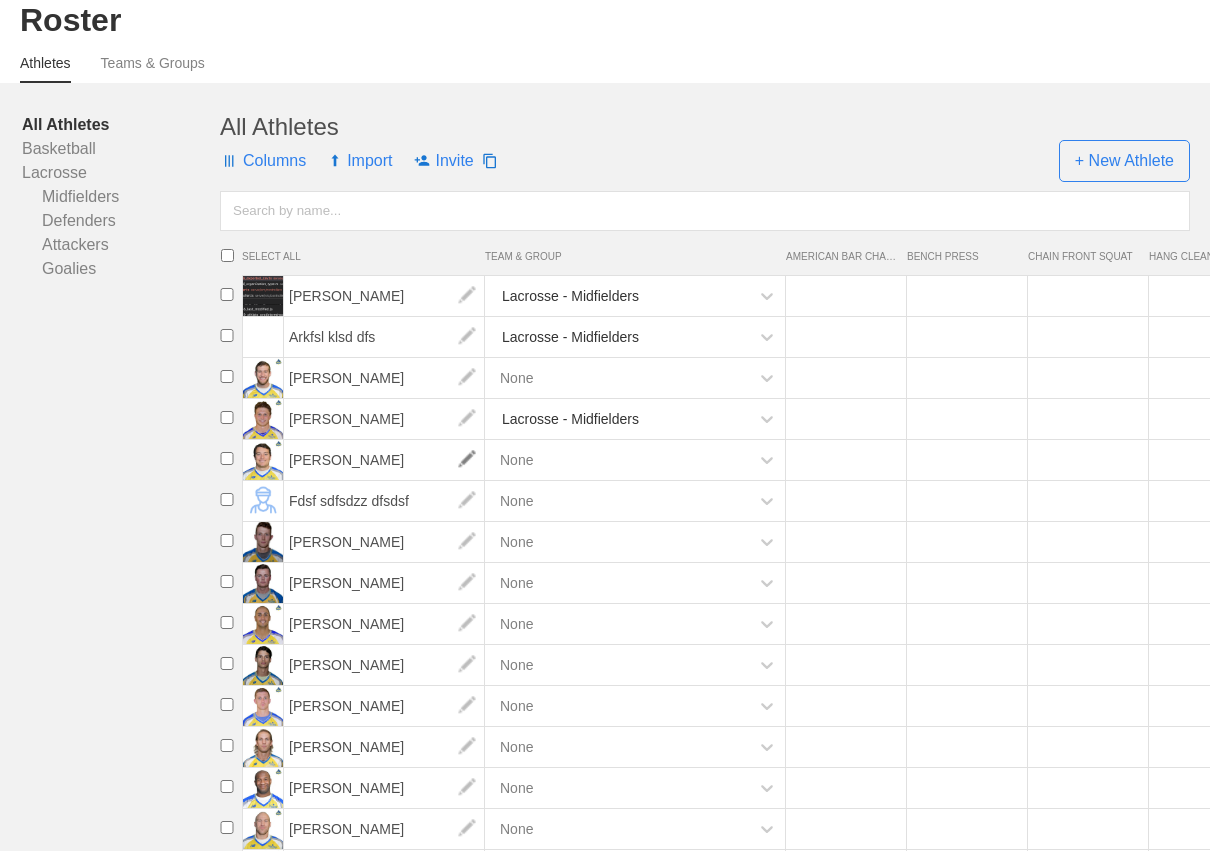click at bounding box center [467, 460] 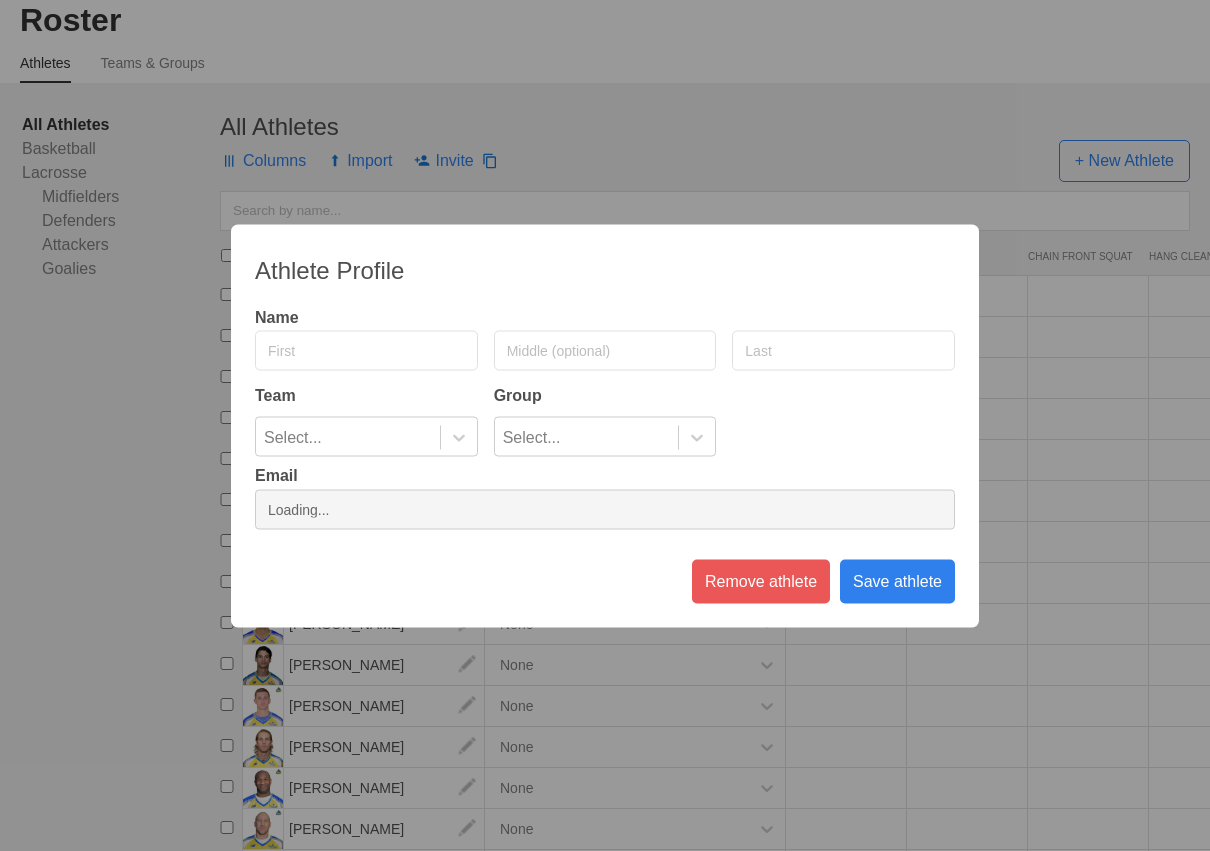 type on "Dylan" 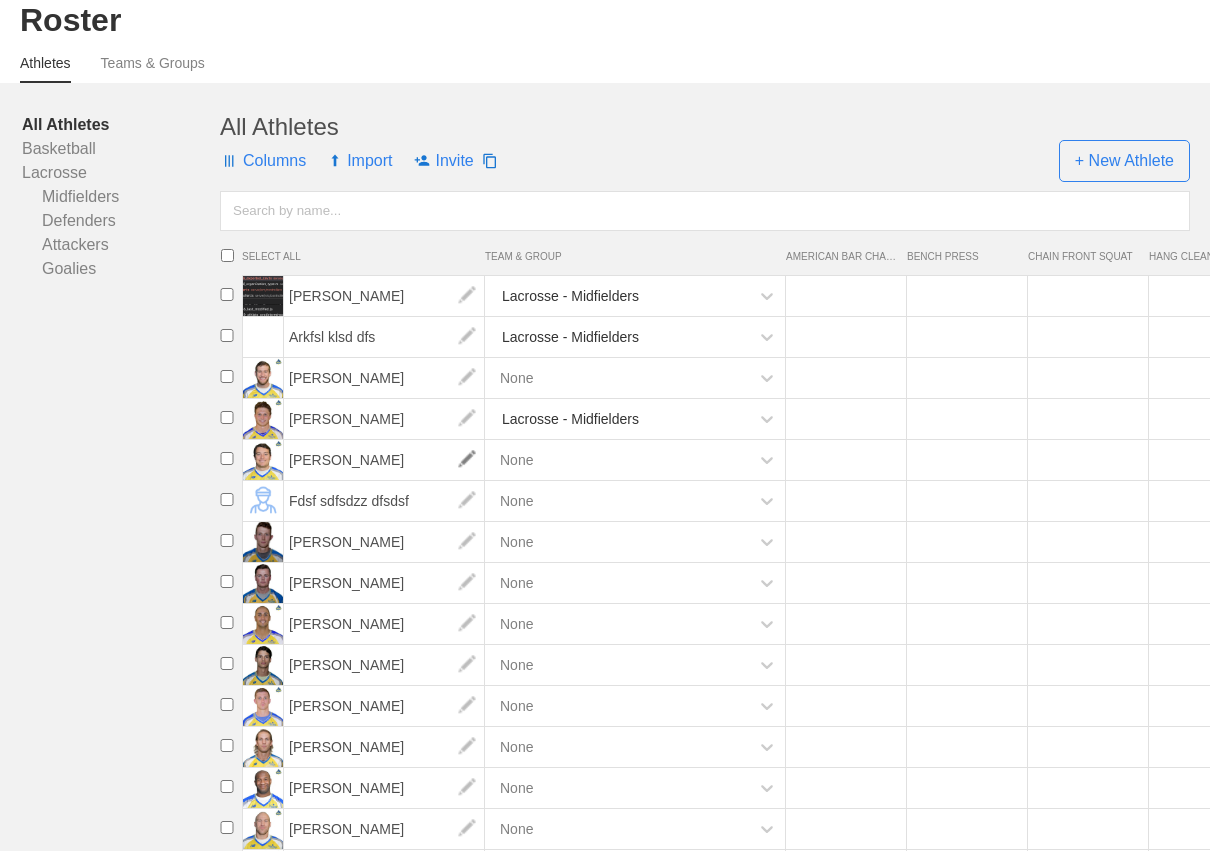 click at bounding box center [467, 460] 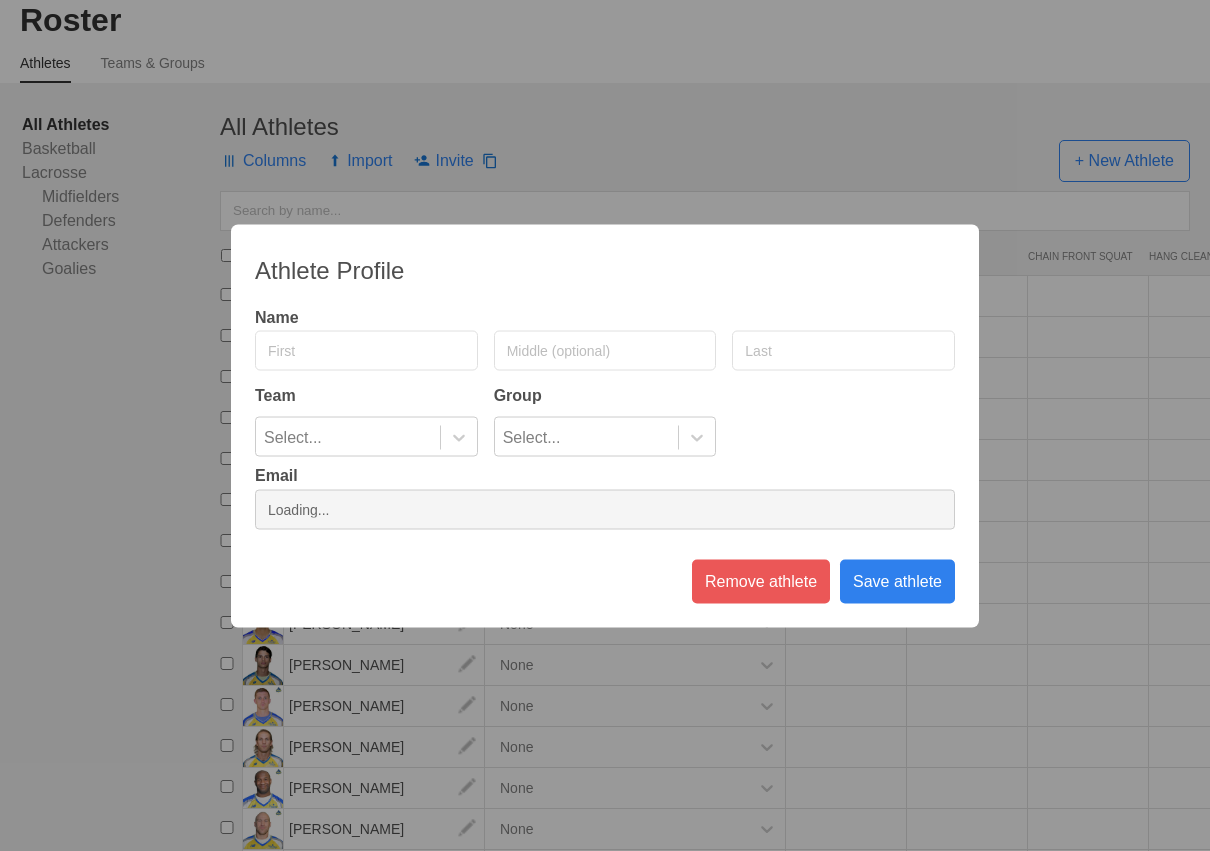 type on "Dylan" 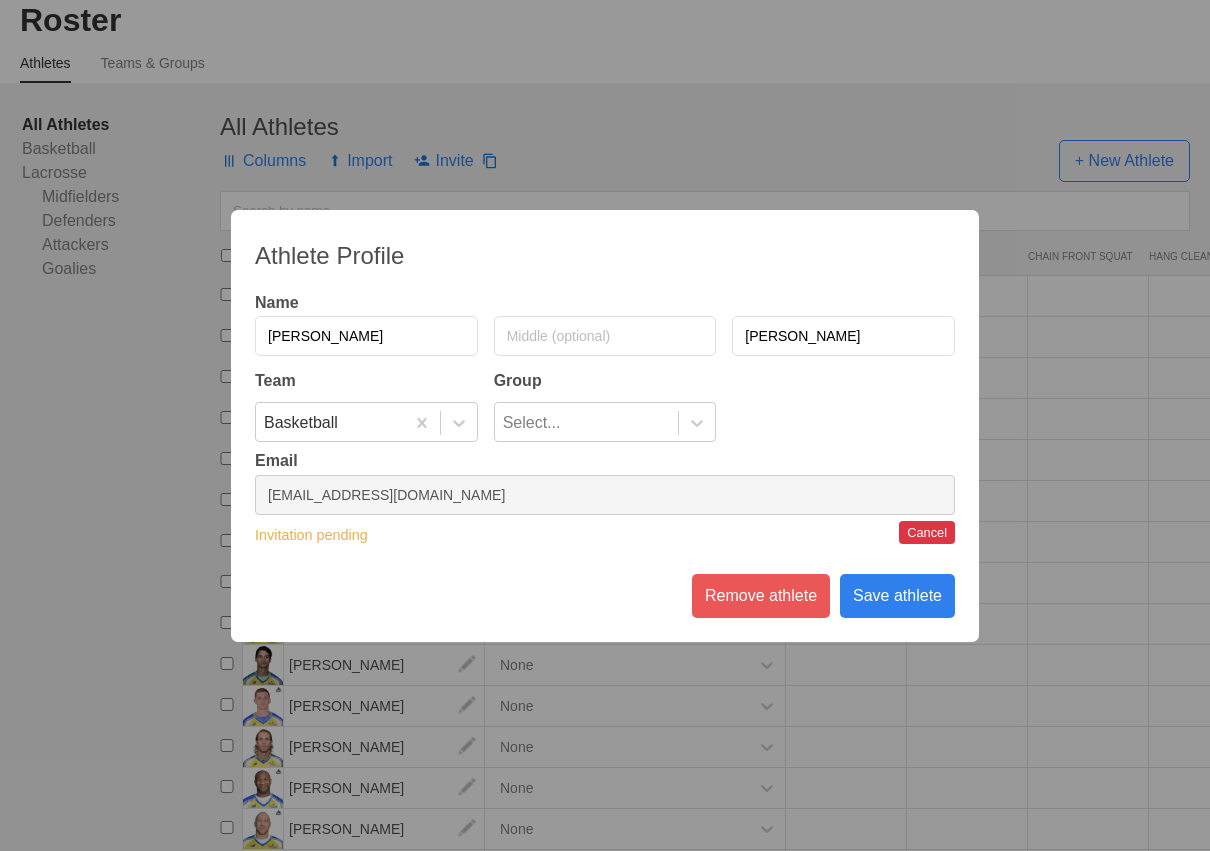 click on "Athlete Profile Name Dylan Molloy Team Group Basketball Select... Email oguz+4@getrepone.com Invitation pending Cancel Remove athlete Save athlete" at bounding box center (605, 425) 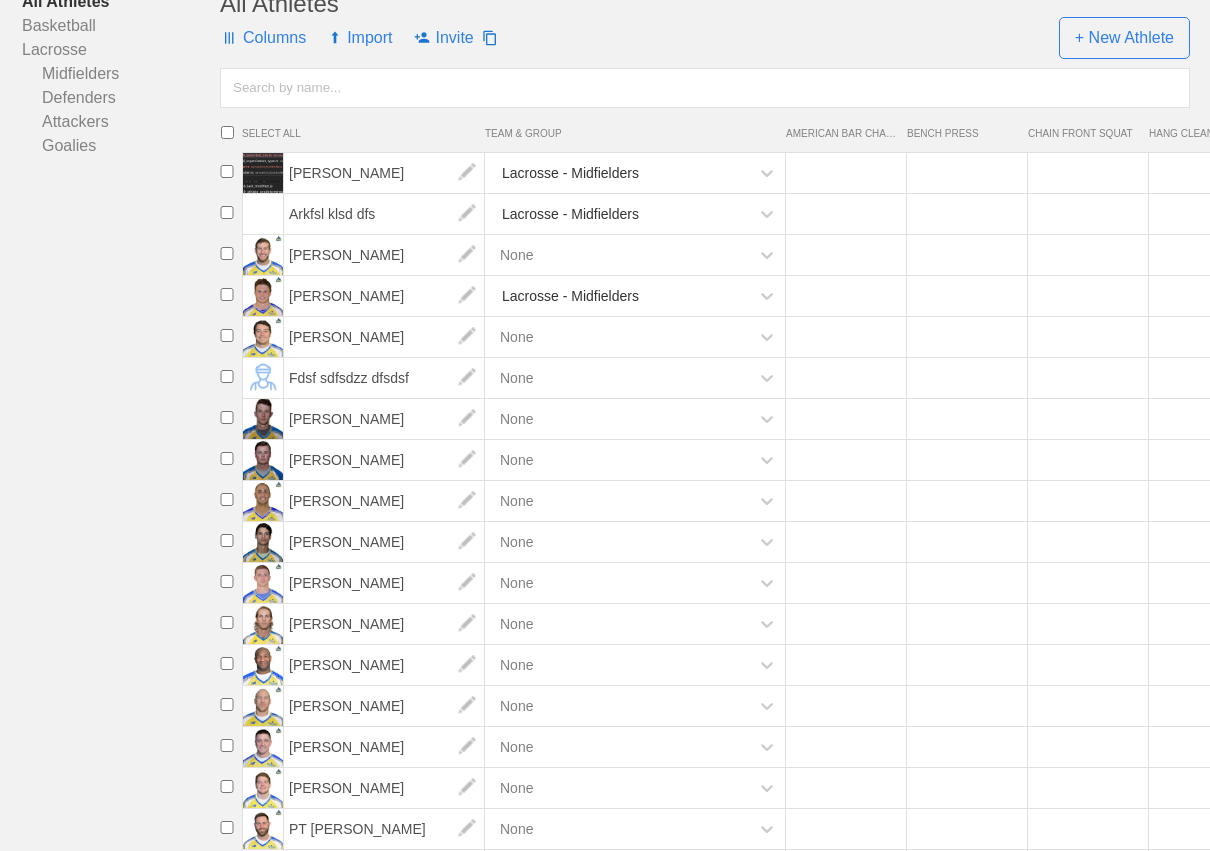 scroll, scrollTop: 267, scrollLeft: 0, axis: vertical 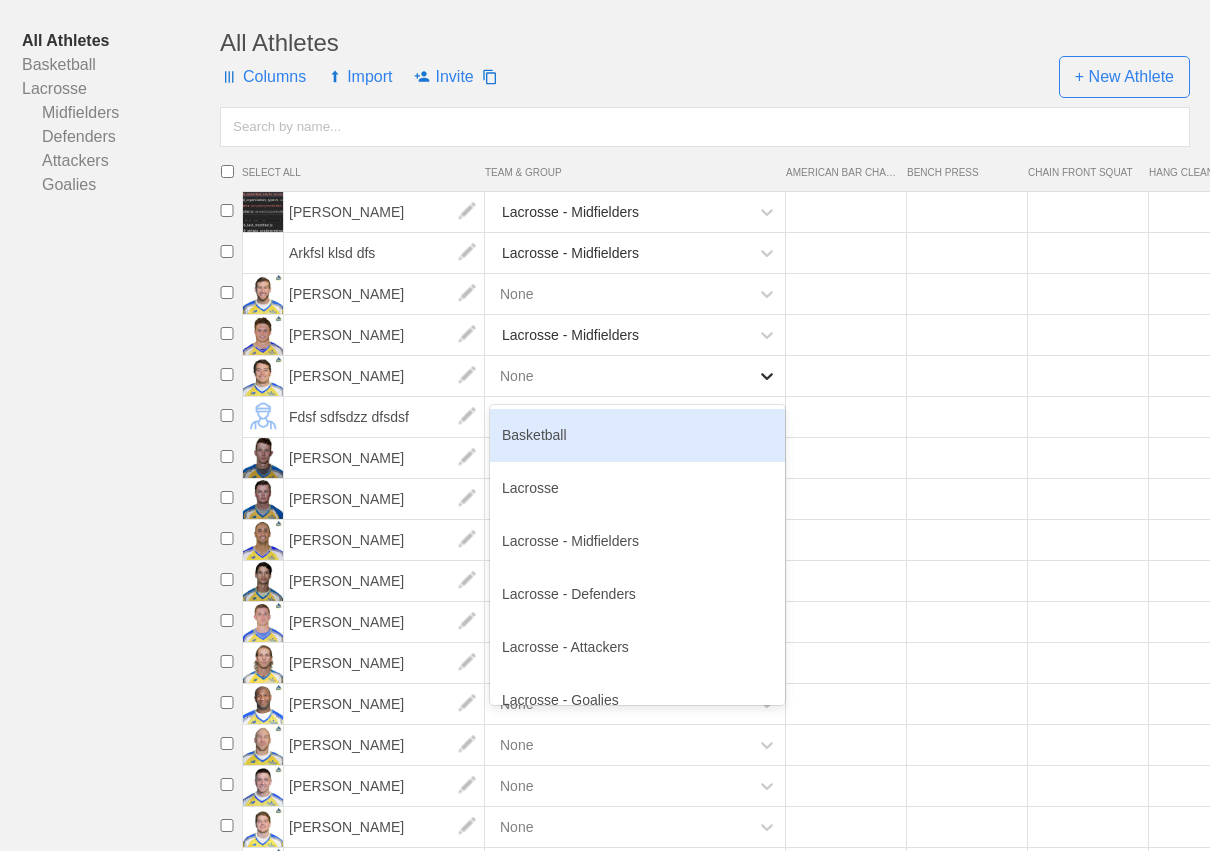 click 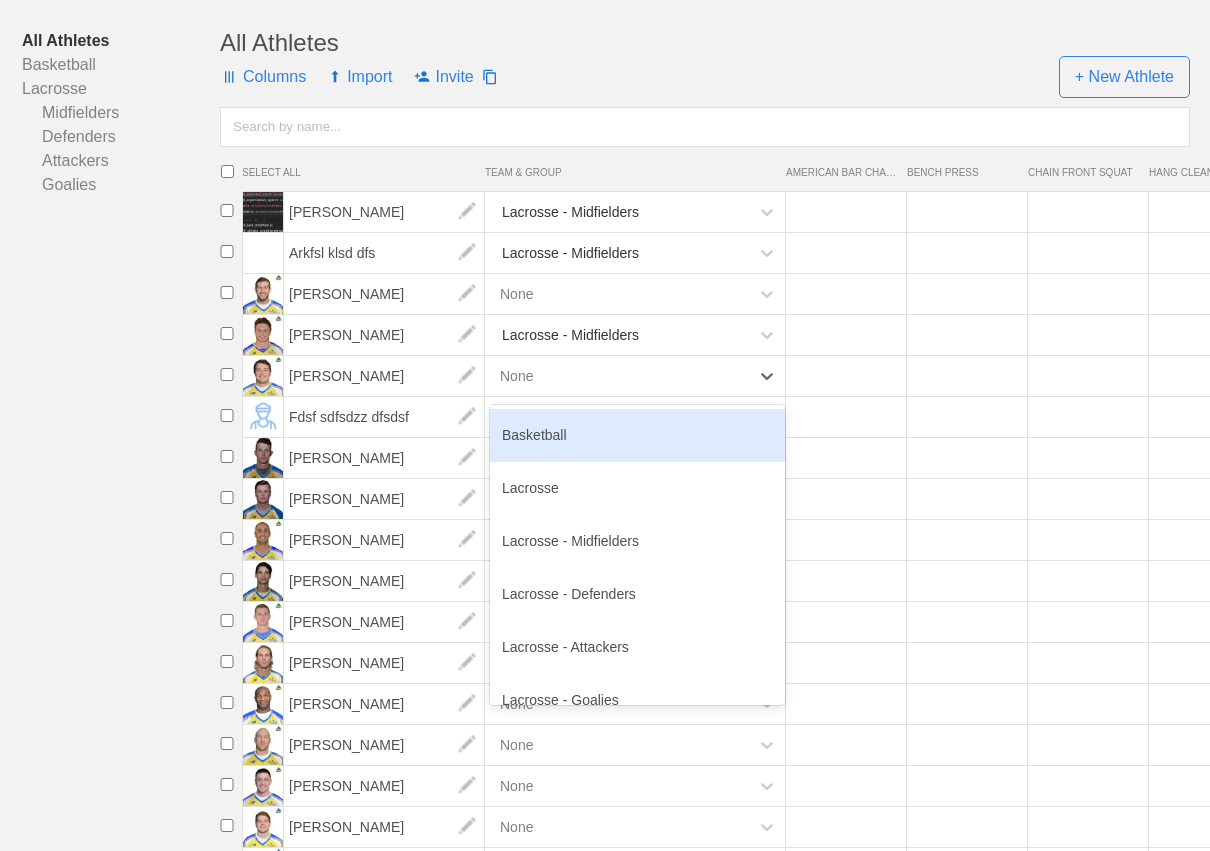 click on "Basketball" at bounding box center [637, 435] 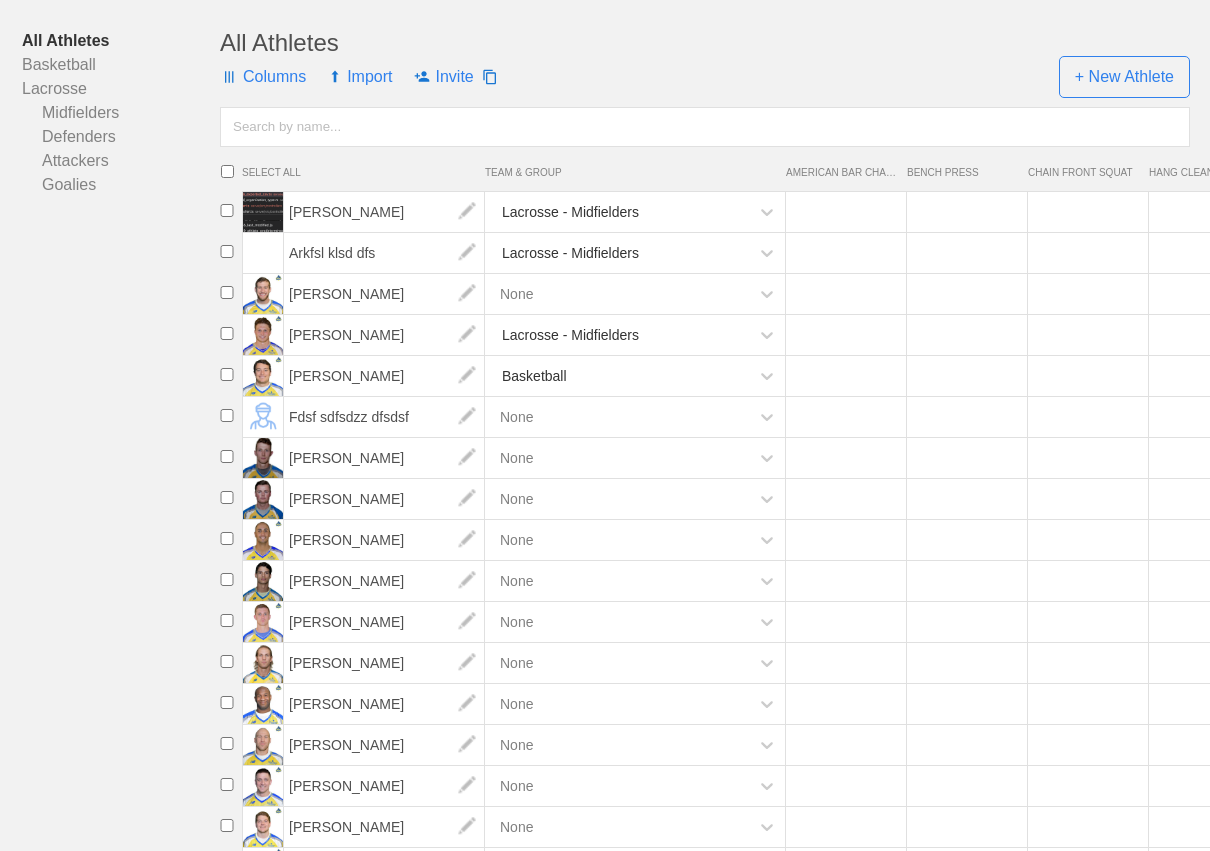 click on "ROSTER PROGRAMS REPORTS LIVE  [EMAIL_ADDRESS][DOMAIN_NAME] ▼ Settings Logout Roster Athletes Teams & Groups All Athletes Basketball Lacrosse Midfielders Defenders Attackers Goalies All Athletes Columns Import Invite + New Athlete SELECT ALL TEAM & GROUP AMERICAN BAR CHAIN BENCH BENCH PRESS CHAIN FRONT SQUAT HANG CLEAN PAUSE SQUAT SQUAT STRAIGHT BAR DEADLIFT [PERSON_NAME] Lacrosse - Midfielders Arkfsl klsd dfs Lacrosse - Midfielders [PERSON_NAME] None [PERSON_NAME] Lacrosse - Midfielders [PERSON_NAME] Basketball Fdsf sdfsdzz dfsdsf None [PERSON_NAME] None [PERSON_NAME] None [PERSON_NAME] None [PERSON_NAME] None [PERSON_NAME] None [PERSON_NAME] None [PERSON_NAME] None [PERSON_NAME] None [PERSON_NAME] None [PERSON_NAME] None PT [PERSON_NAME] None [PERSON_NAME] None [PERSON_NAME] None [PERSON_NAME] None [PERSON_NAME] None [PERSON_NAME] None adad sdfsdf None fdsfsd sfdsdfsf Lacrosse - Defenders fsdsf FDF None new f dsfsd None qwe qwe None sdfD SDFDF Lacrosse - Attackers sdfsd fsdfs None sdsdf fsdfsd None sfdsdf sdfsf" at bounding box center (605, 28) 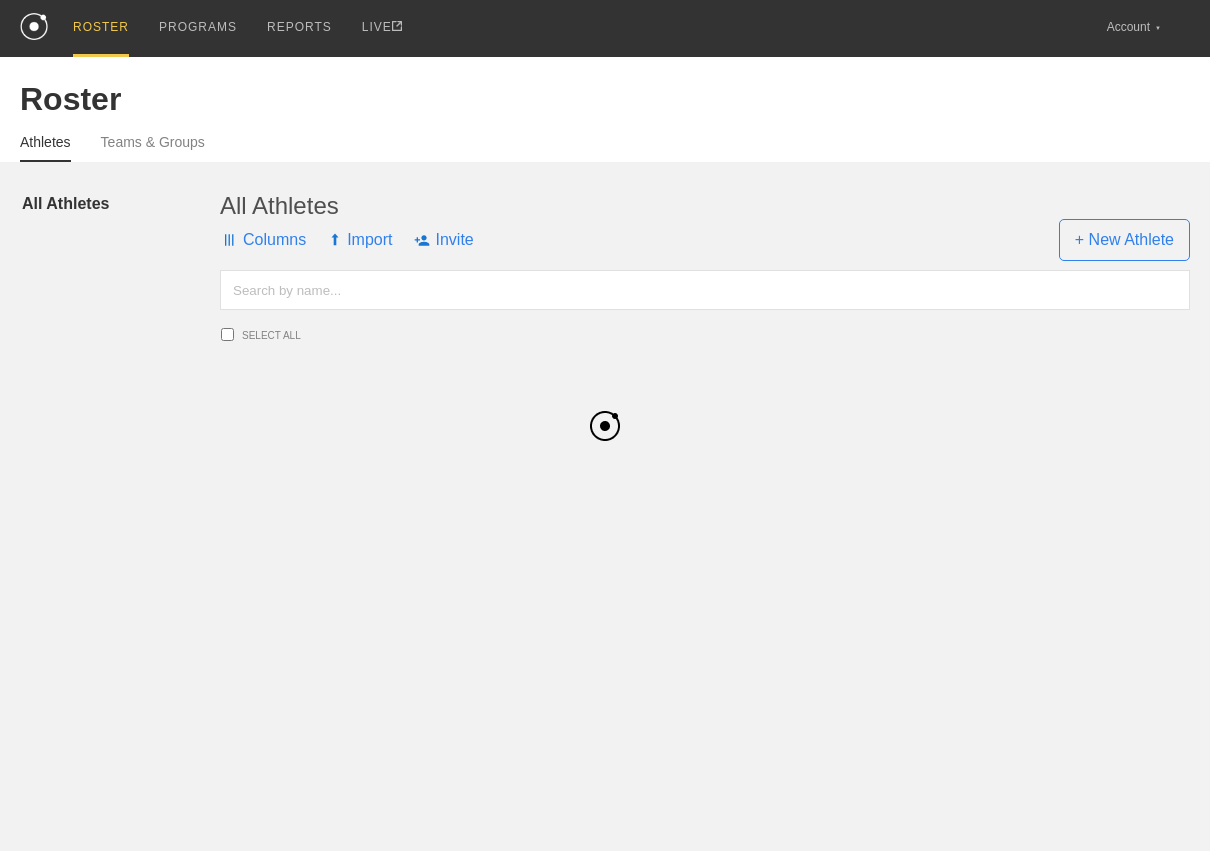 scroll, scrollTop: 0, scrollLeft: 0, axis: both 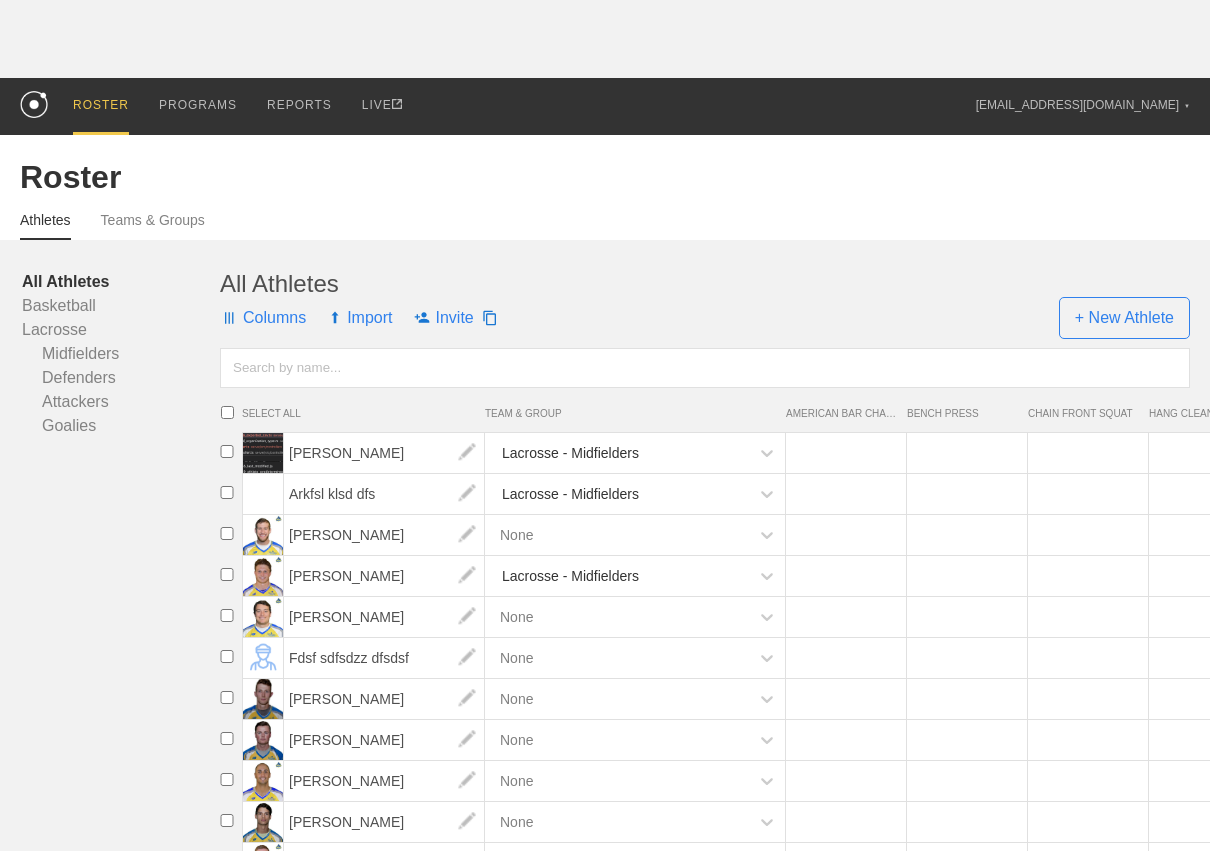 click on "TEAM & GROUP" at bounding box center [635, 413] 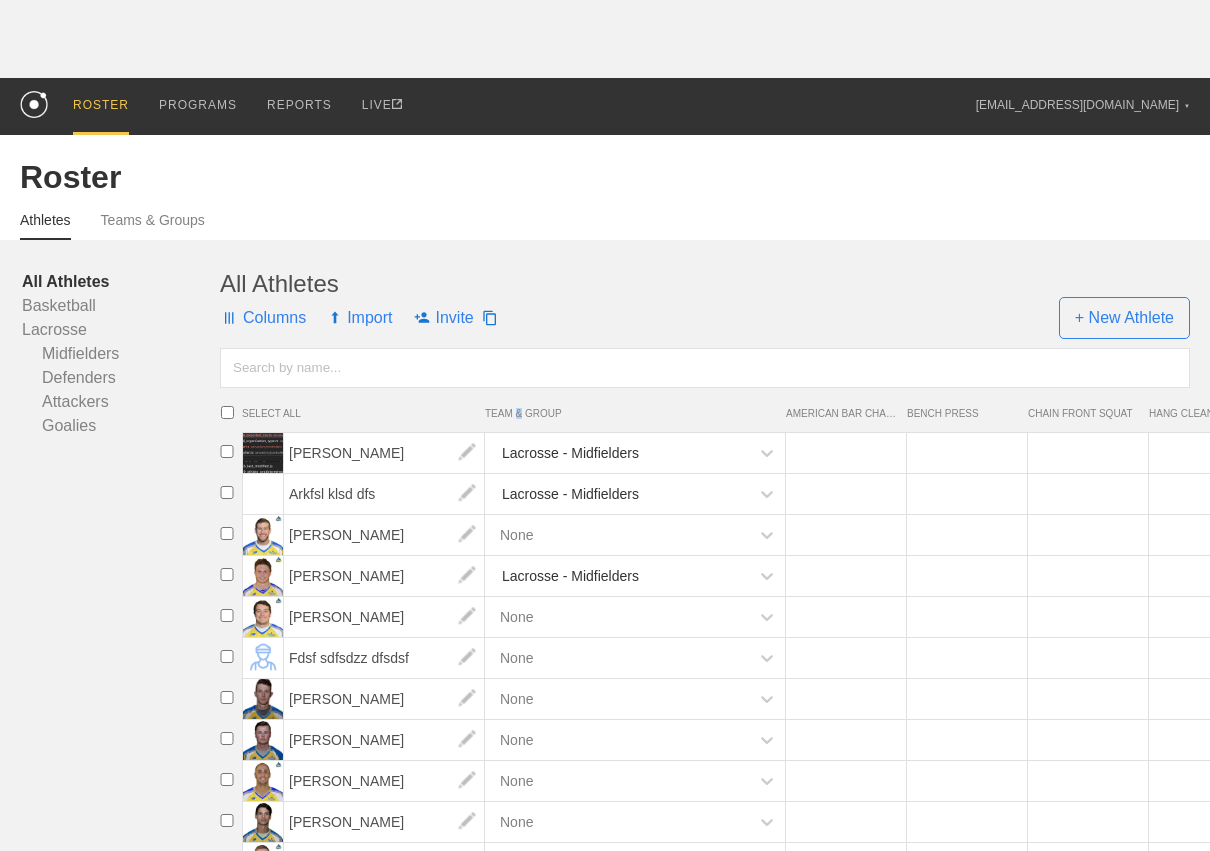 click on "TEAM & GROUP" at bounding box center [635, 413] 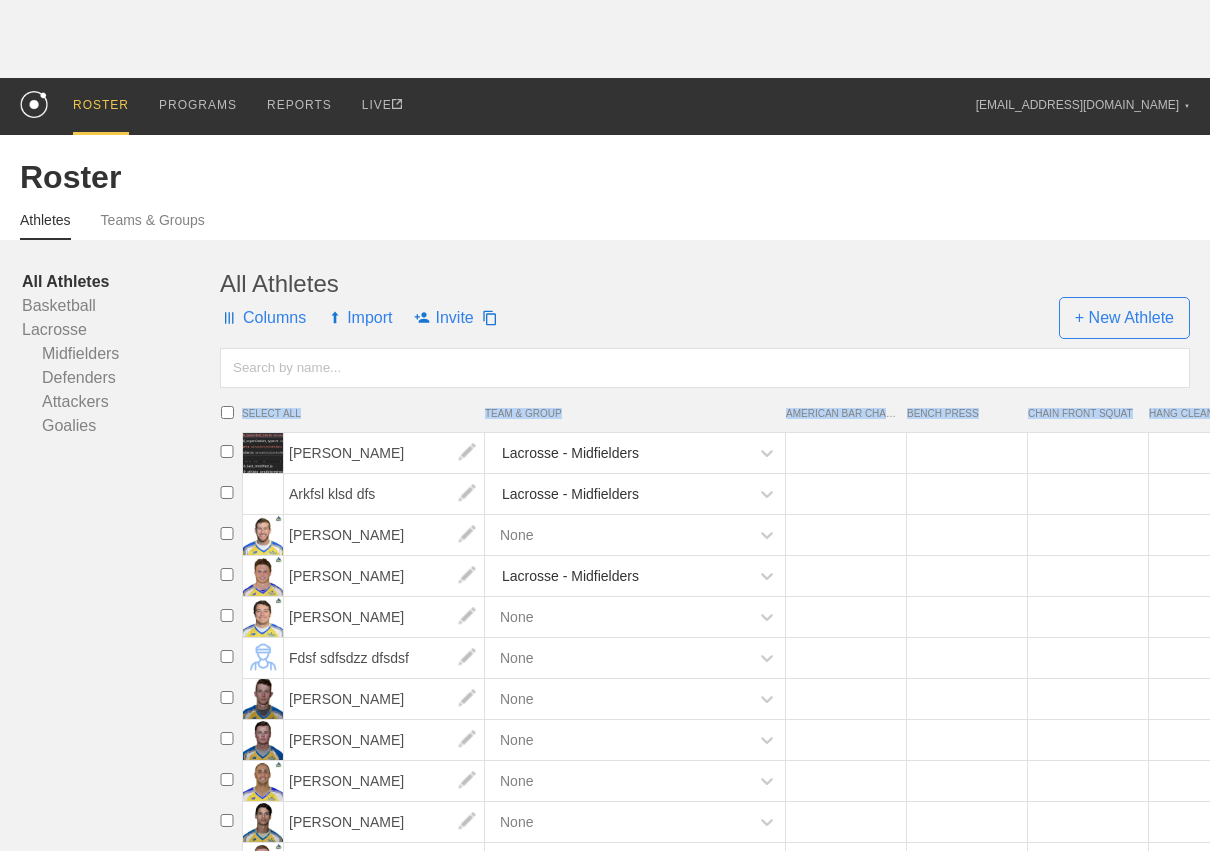 click on "TEAM & GROUP" at bounding box center (635, 413) 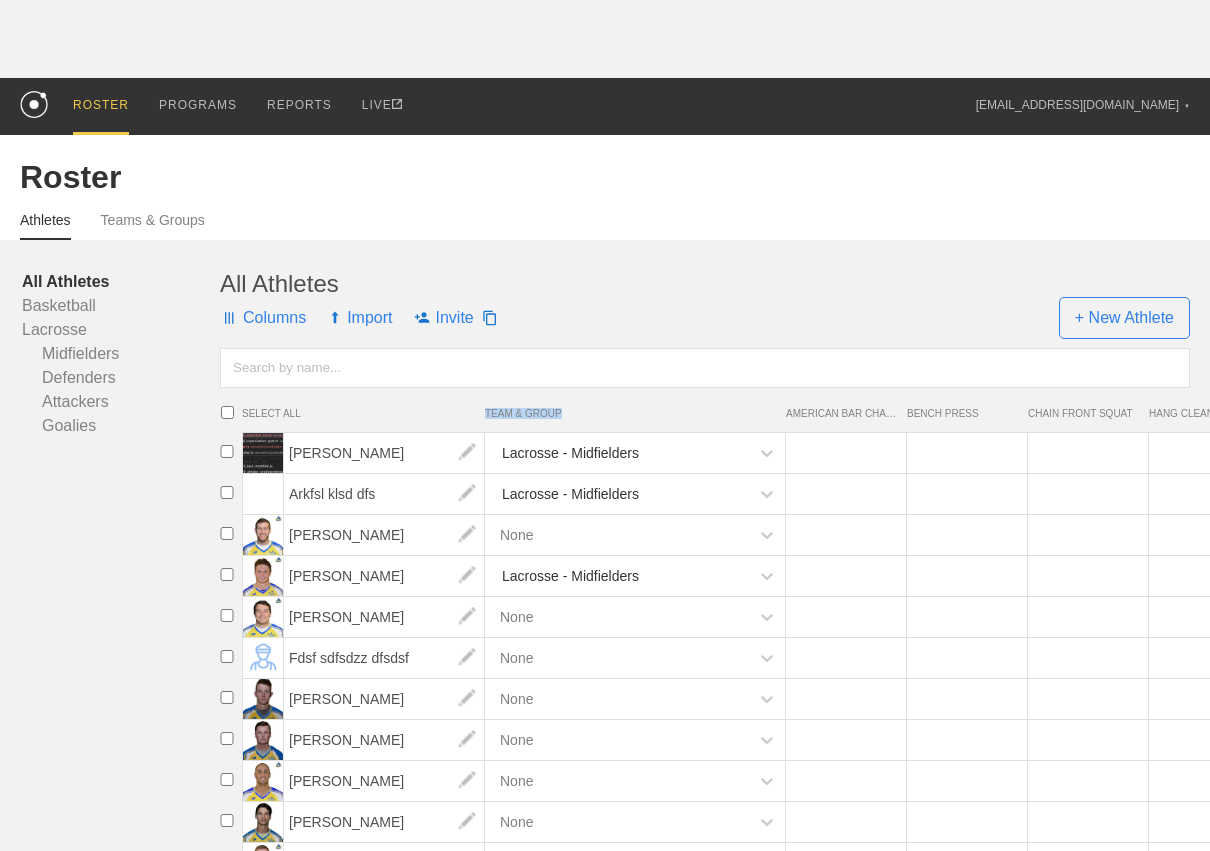 drag, startPoint x: 567, startPoint y: 405, endPoint x: 565, endPoint y: 415, distance: 10.198039 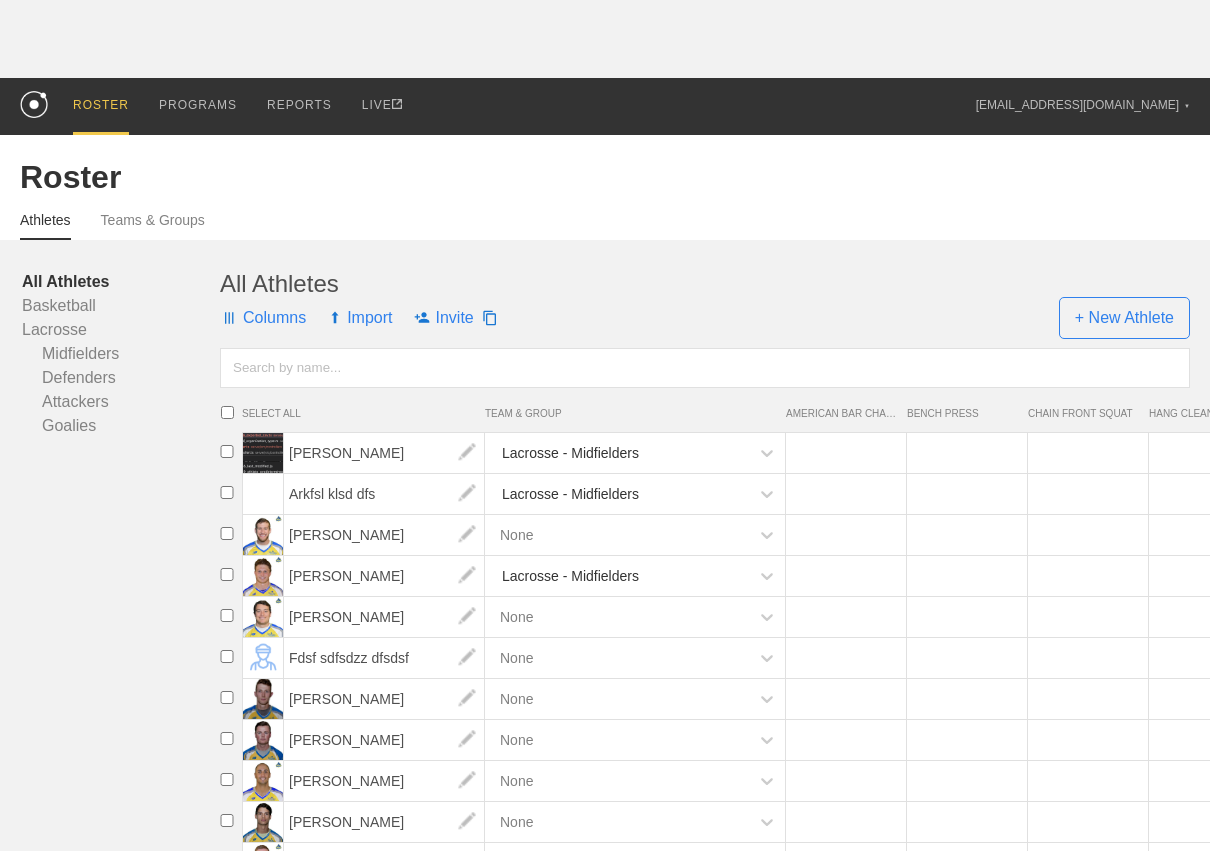 click on "All Athletes" at bounding box center [705, 284] 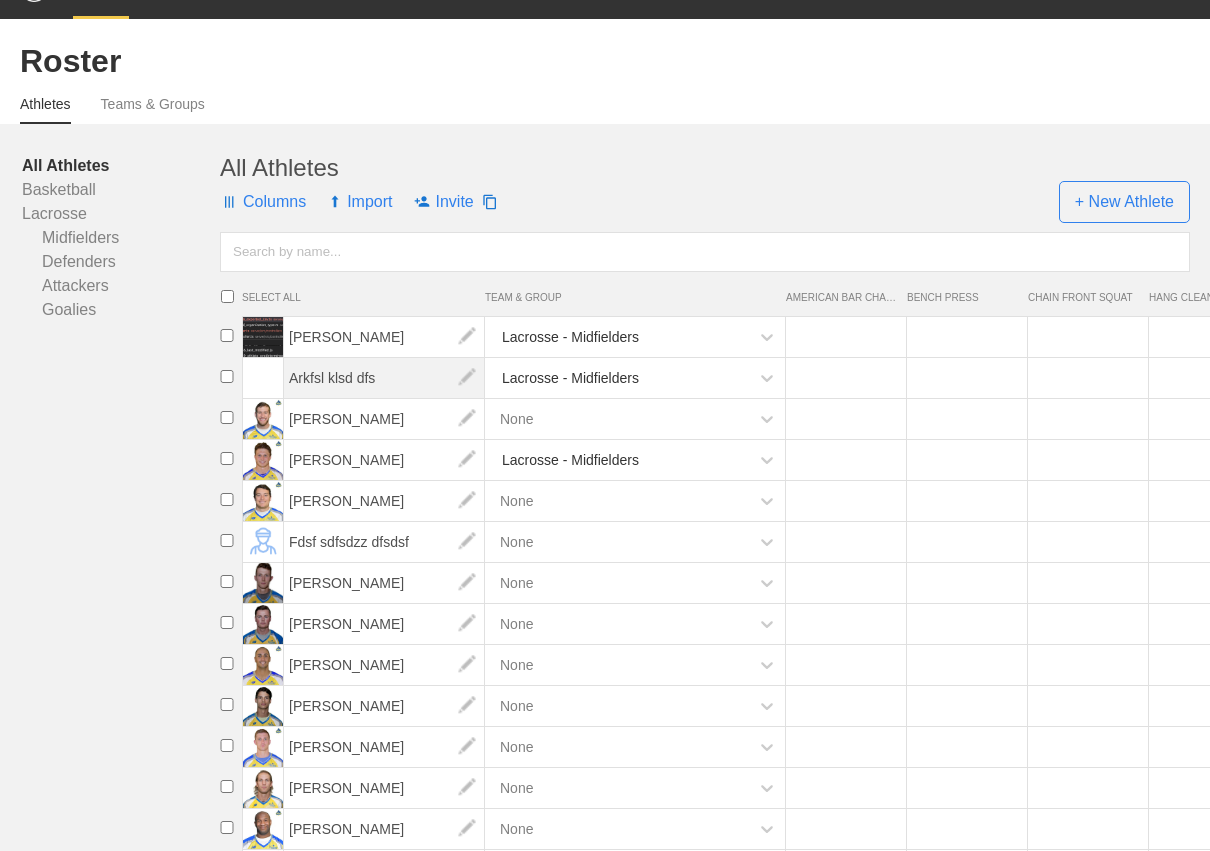 scroll, scrollTop: 110, scrollLeft: 0, axis: vertical 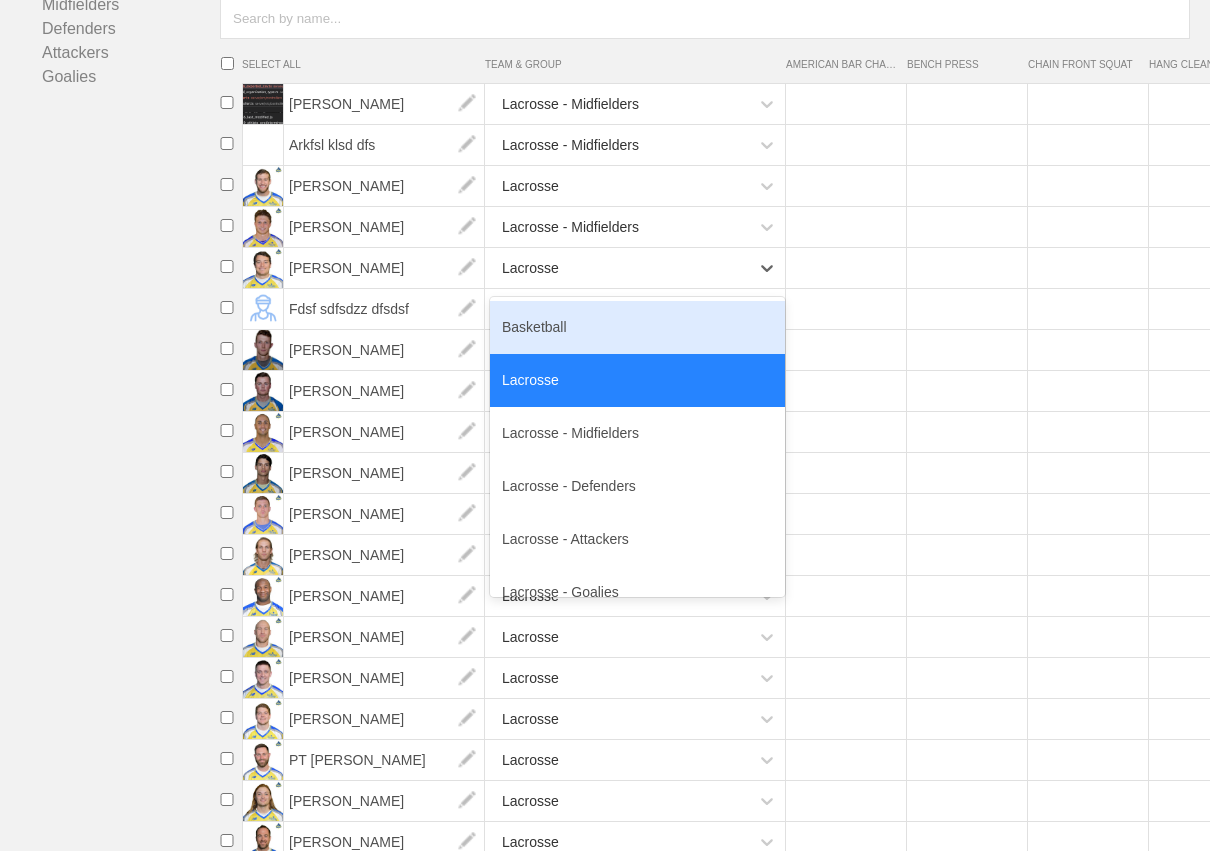 click on "Lacrosse" at bounding box center (530, 268) 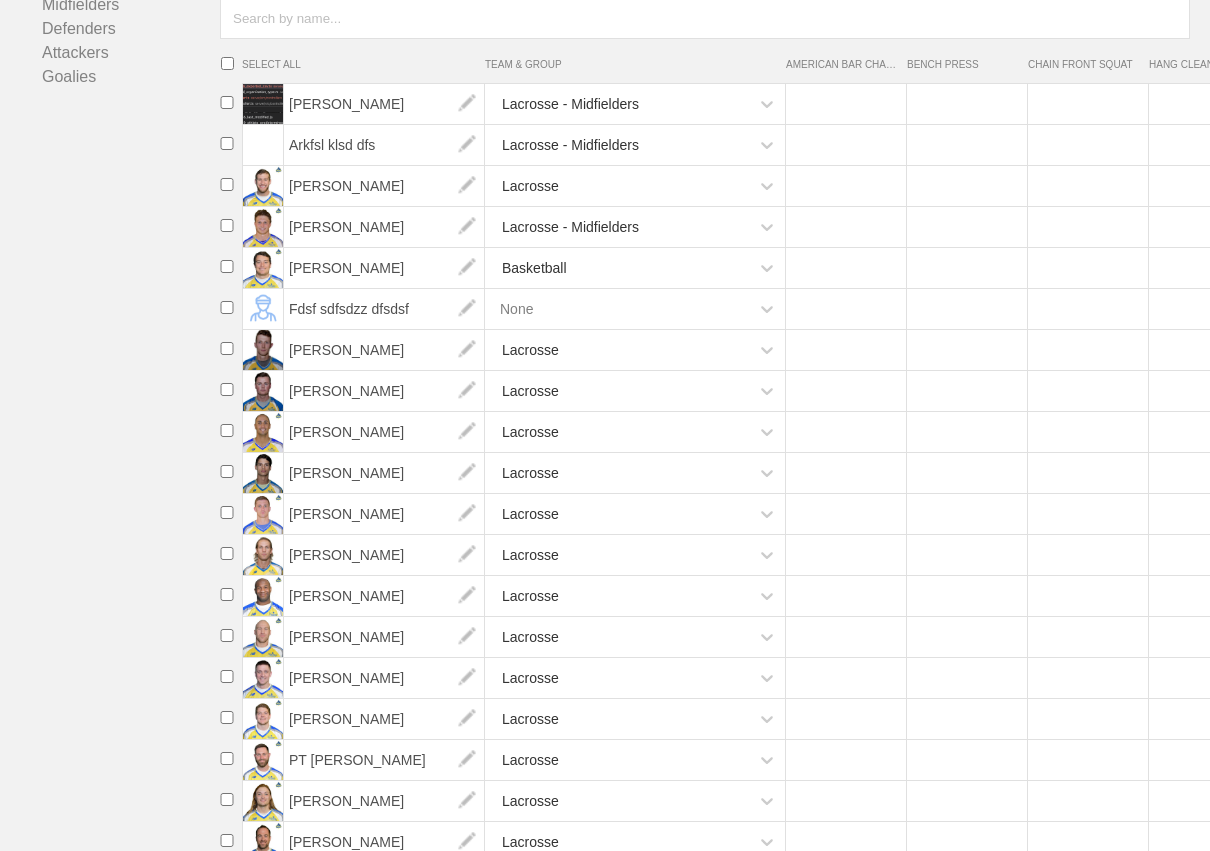 click on "ROSTER PROGRAMS REPORTS LIVE  oguz@getrepone.com ▼ Settings Logout Roster Athletes Teams & Groups All Athletes Basketball Lacrosse Midfielders Defenders Attackers Goalies All Athletes Columns Import Invite + New Athlete SELECT ALL TEAM & GROUP AMERICAN BAR CHAIN BENCH BENCH PRESS CHAIN FRONT SQUAT HANG CLEAN PAUSE SQUAT SQUAT STRAIGHT BAR DEADLIFT Alec Tulett Lacrosse - Midfielders Arkfsl klsd dfs Lacrosse - Midfielders Austin Kaut Lacrosse Ben Williams Lacrosse - Midfielders Dylan Molloy Basketball Fdsf sdfsdzz dfsdsf None Greg Weyl Lacrosse Jack Concannon Lacrosse Jarrod Neumann Lacrosse Jules Heningburg Lacrosse Kieran McArdle Lacrosse Luke Duprey Lacrosse Mark Mcneill Lacrosse Michael Tagliaferri Lacrosse Mike Unterstein Lacrosse Nick Mariano Lacrosse PT Ricci Lacrosse Ryan Drenner Lacrosse Steven Brooks Lacrosse Tim Barber Lacrosse Tucker Durkin Lacrosse Tyler Warner Lacrosse adad sdfsdf None fdsfsd sfdsdfsf Lacrosse - Defenders fsdsf FDF None new f dsfsd None qwe qwe None sdfD SDFDF" at bounding box center [605, -80] 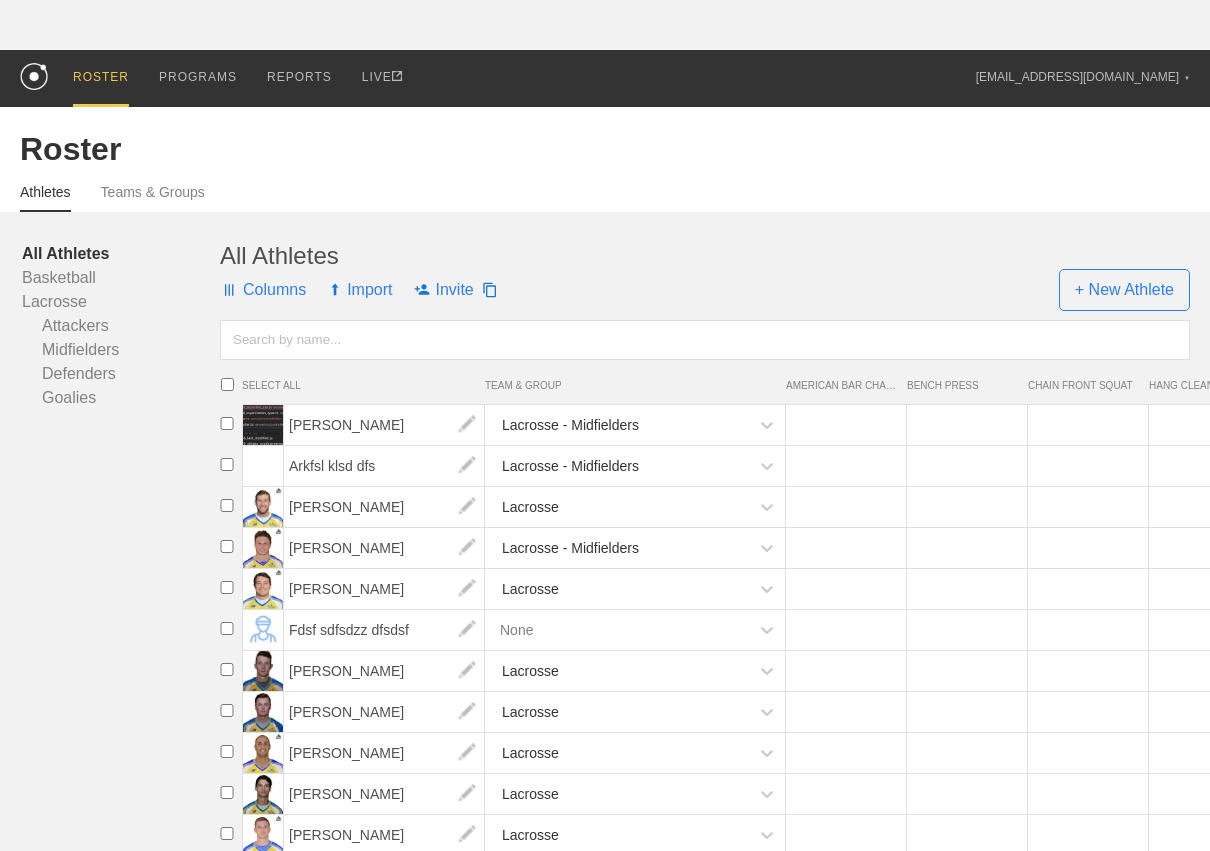 scroll, scrollTop: 18, scrollLeft: 0, axis: vertical 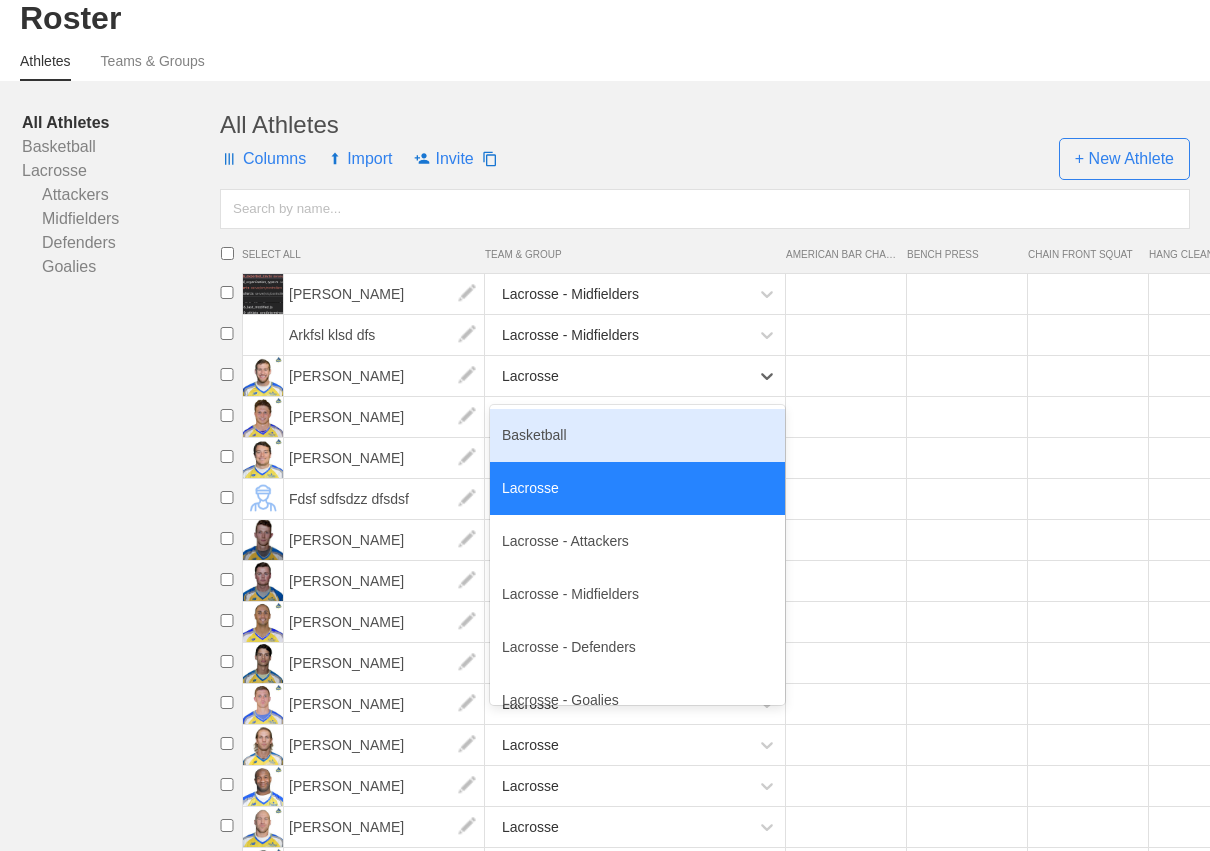 click on "Lacrosse" at bounding box center [619, 376] 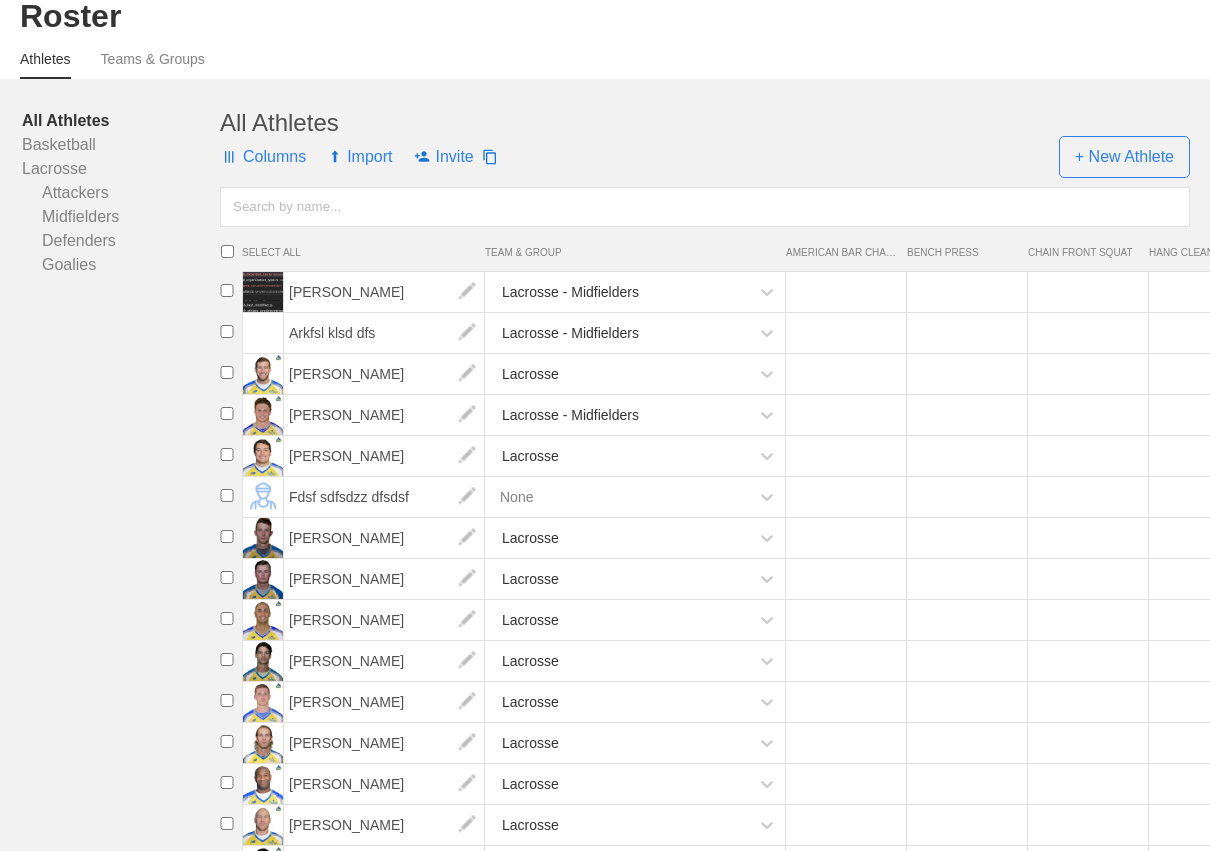 scroll, scrollTop: 199, scrollLeft: 0, axis: vertical 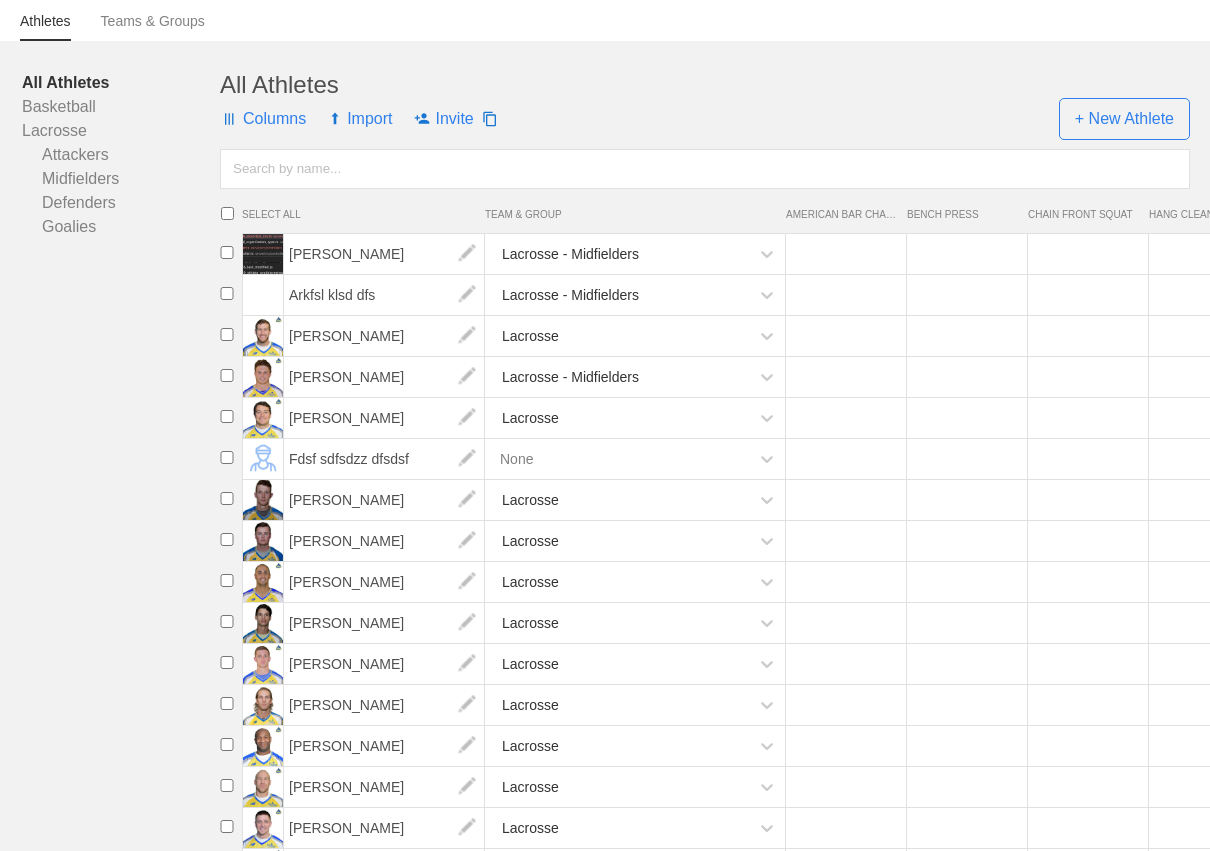 click on "Lacrosse" at bounding box center [619, 418] 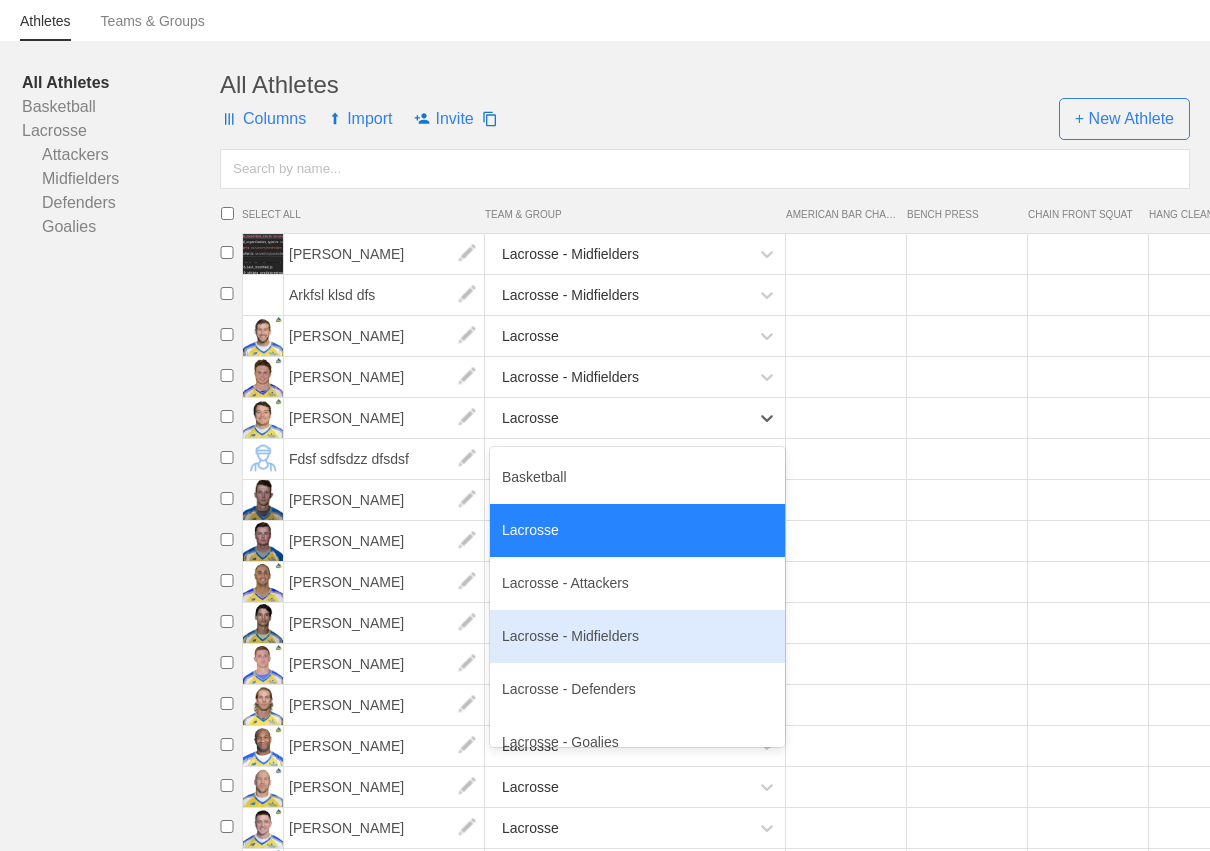 click on "Lacrosse - Midfielders" at bounding box center [637, 636] 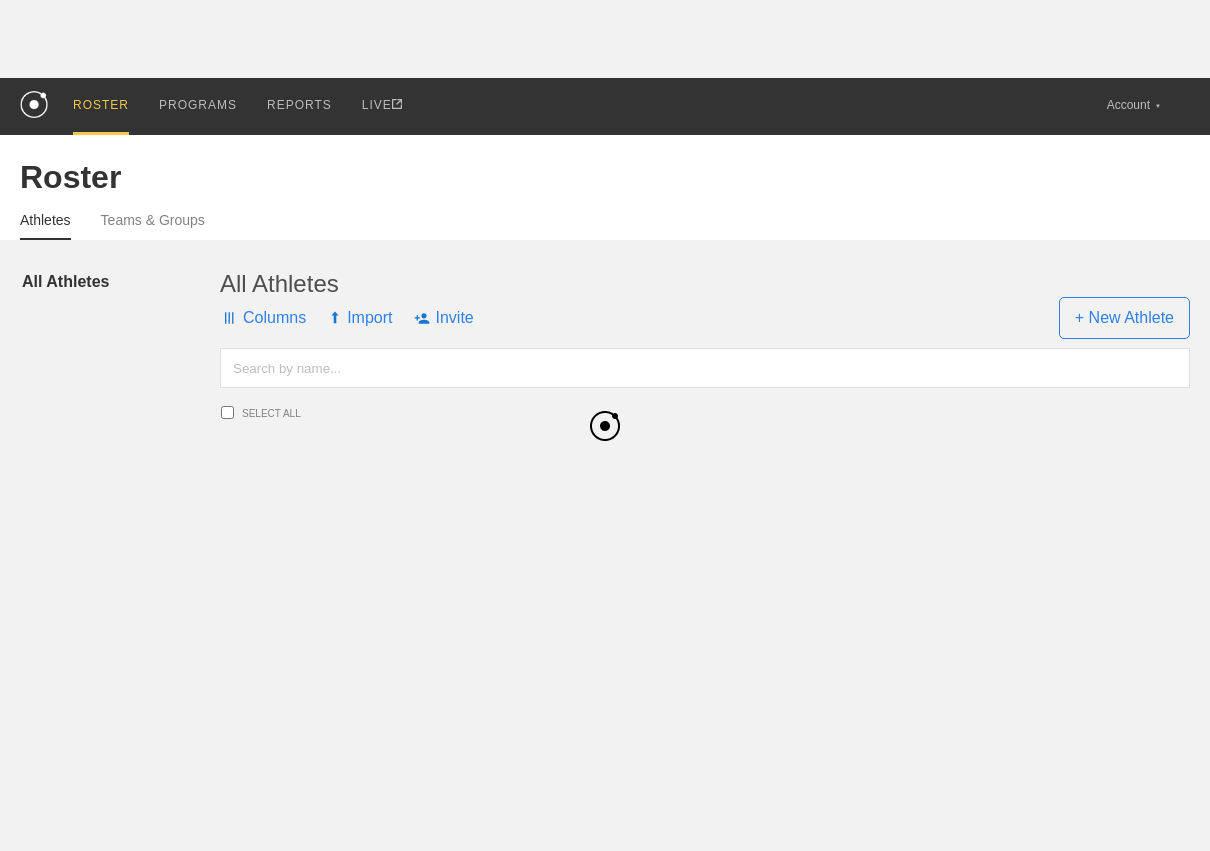 scroll, scrollTop: 0, scrollLeft: 0, axis: both 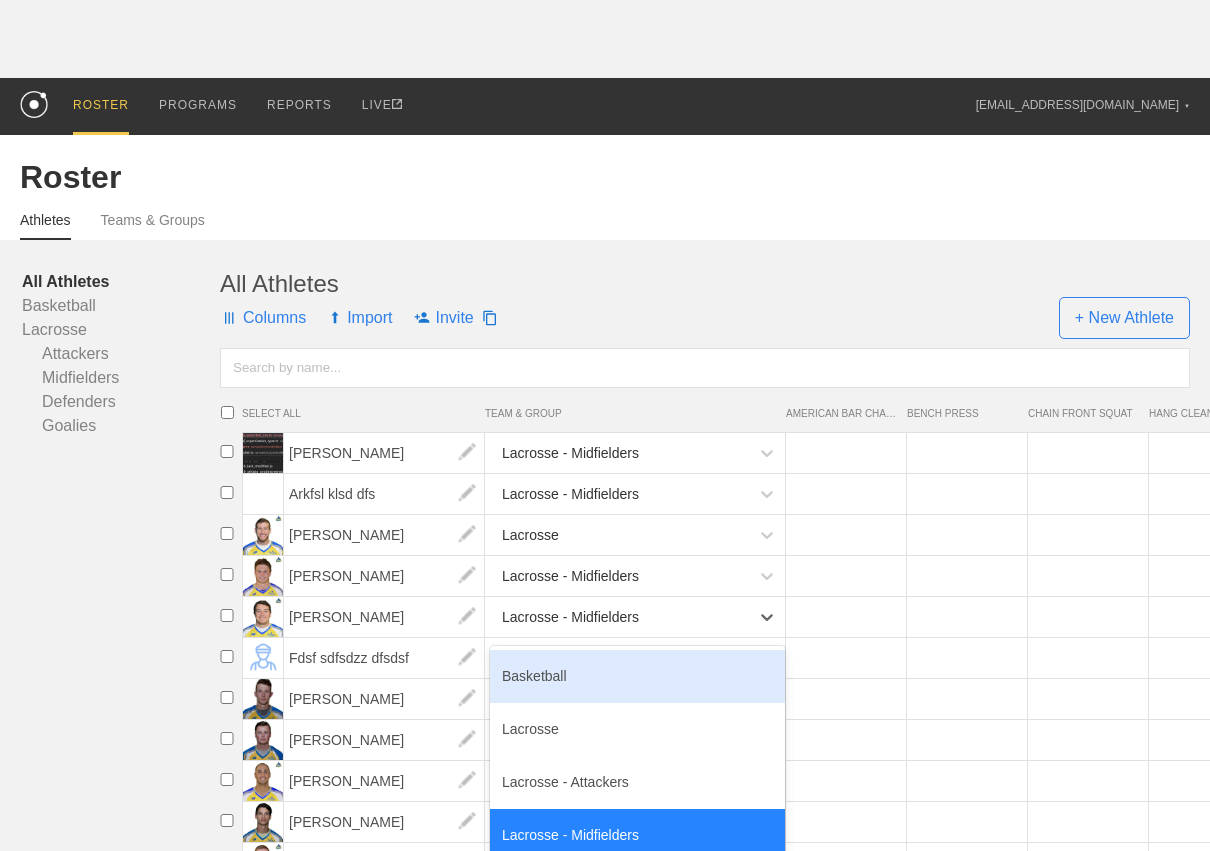 click on "Lacrosse - Midfielders" at bounding box center [619, 617] 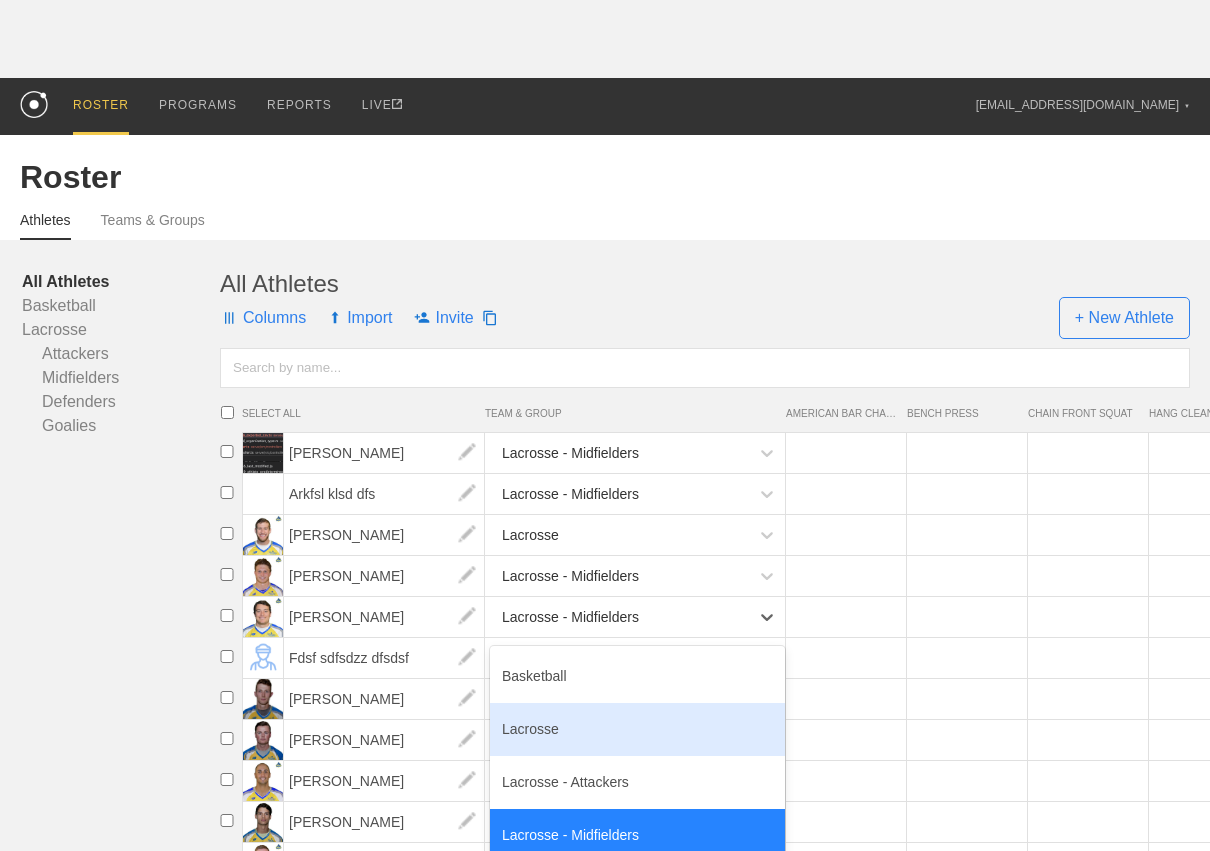 click on "Lacrosse" at bounding box center [637, 729] 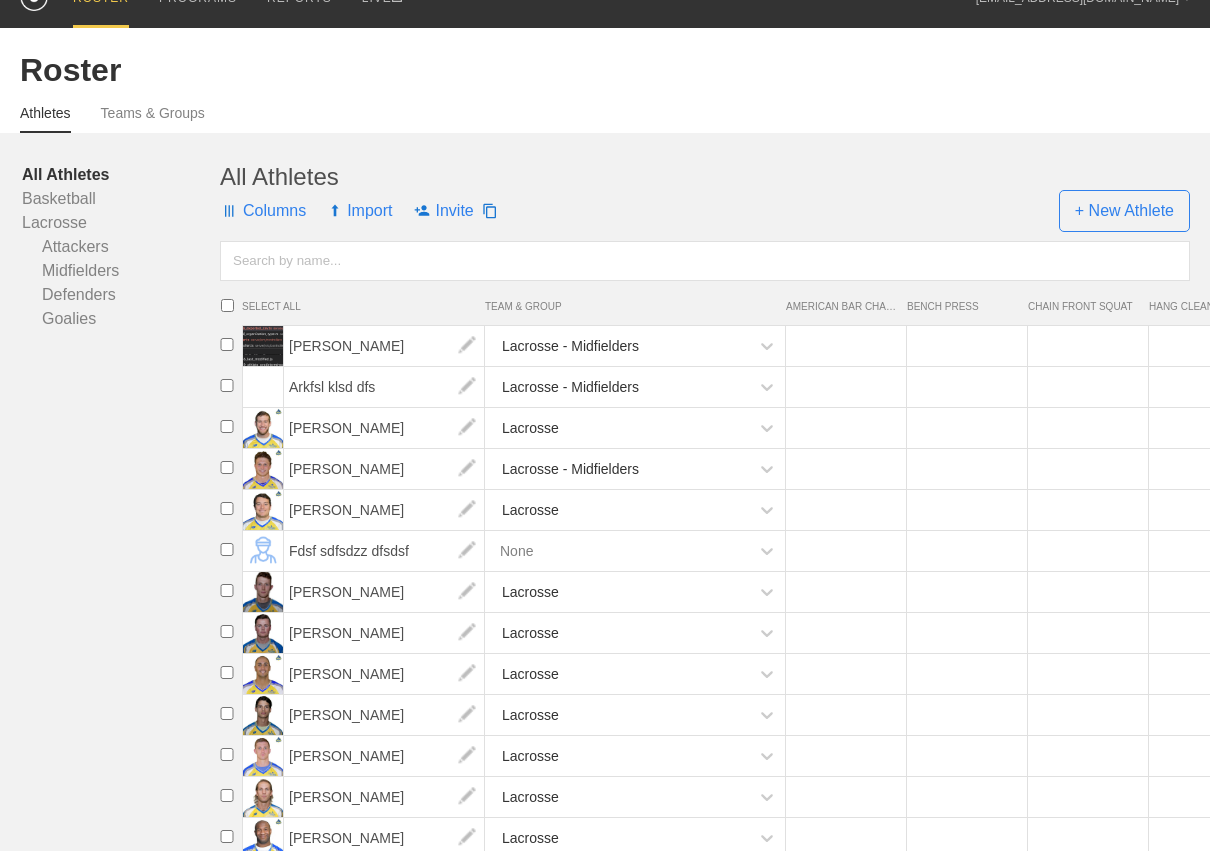 scroll, scrollTop: 146, scrollLeft: 0, axis: vertical 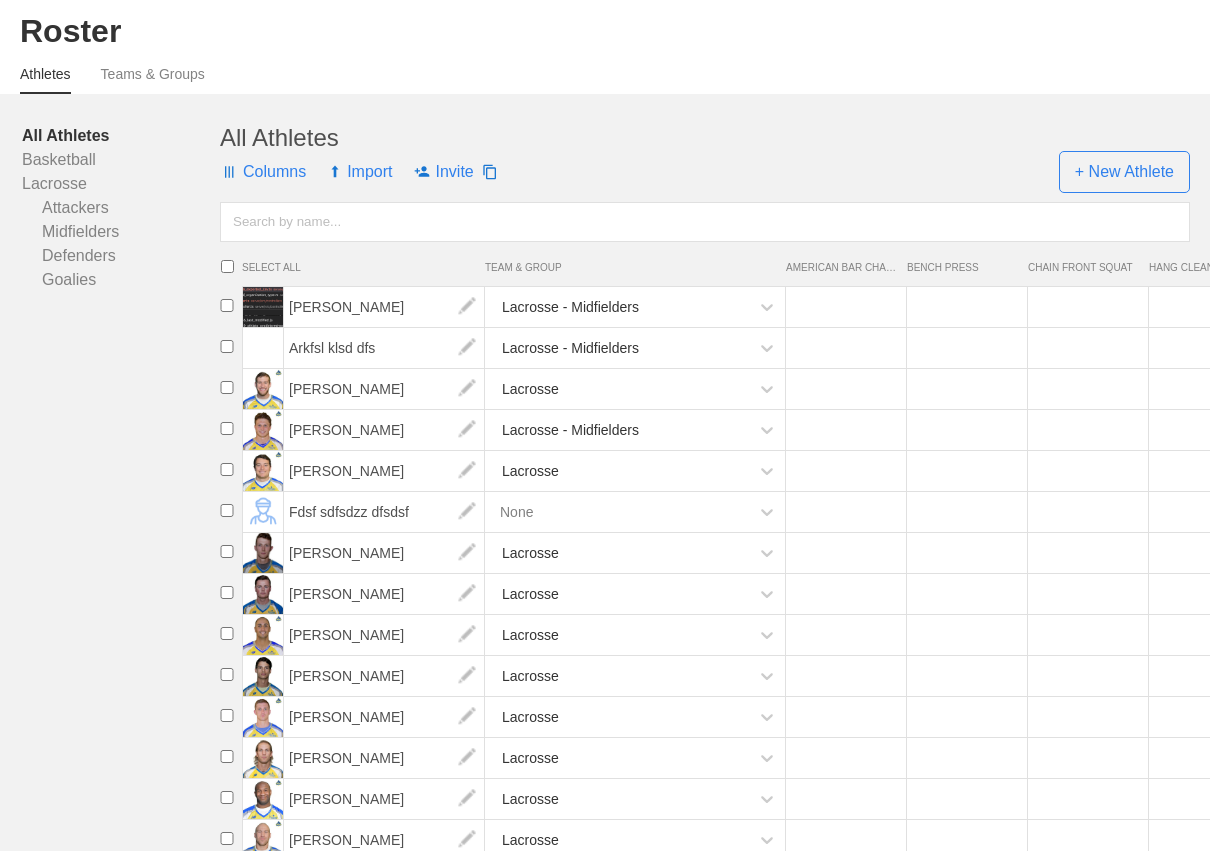 click on "Lacrosse" at bounding box center [619, 471] 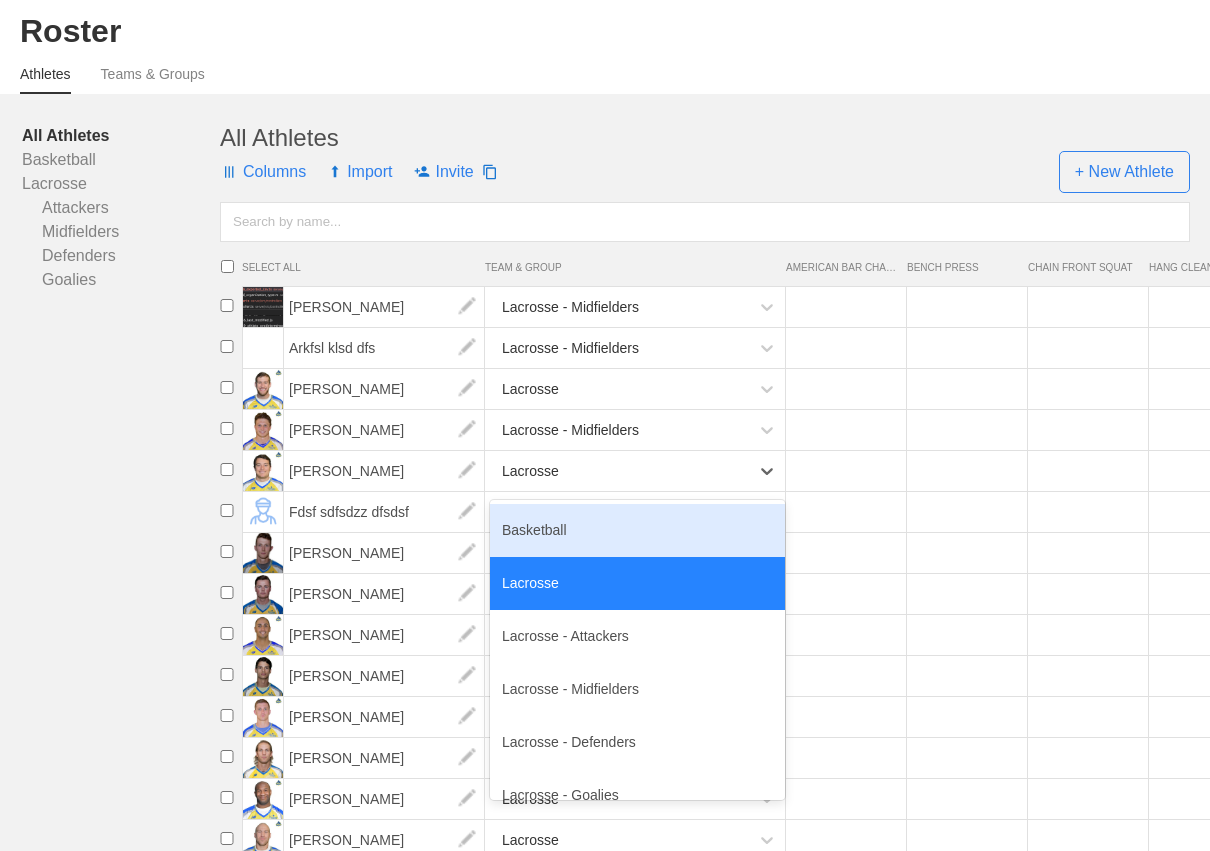 click on "Basketball" at bounding box center (637, 530) 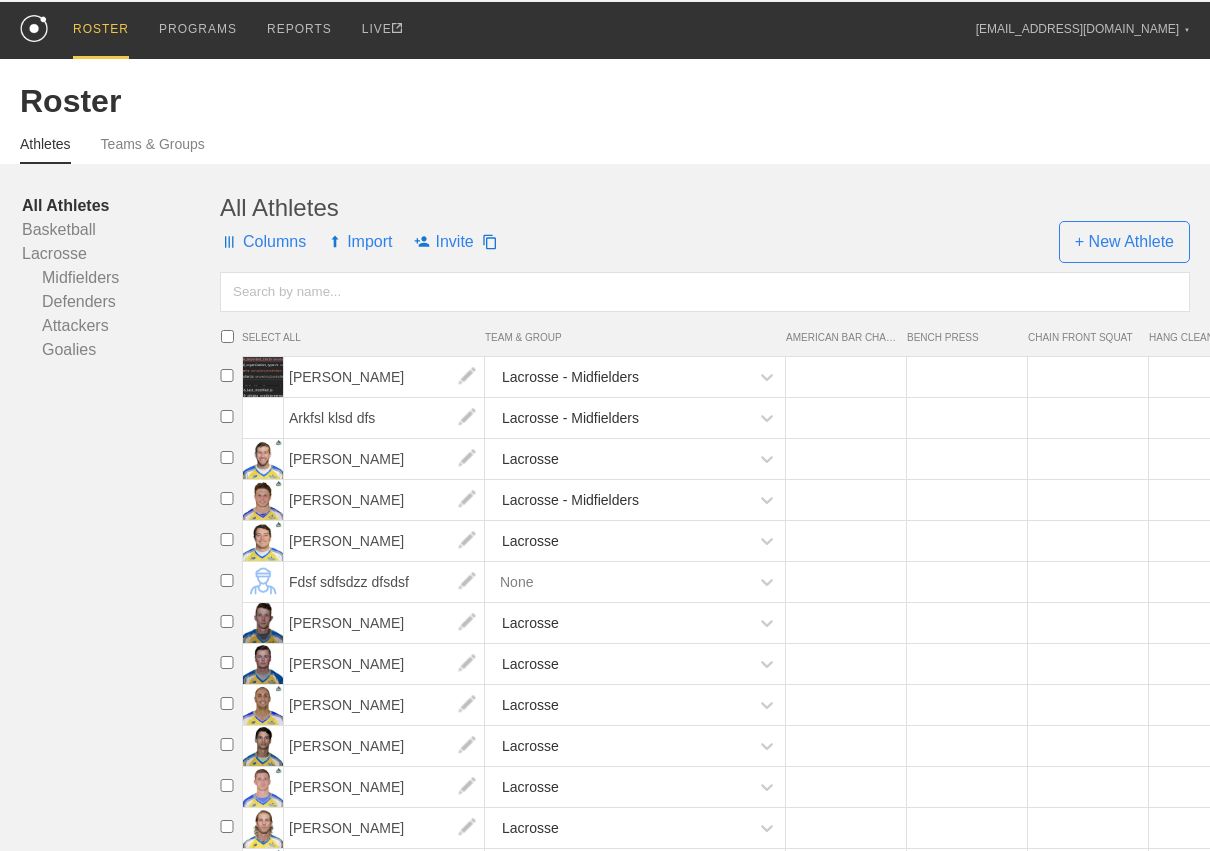 scroll, scrollTop: 112, scrollLeft: 0, axis: vertical 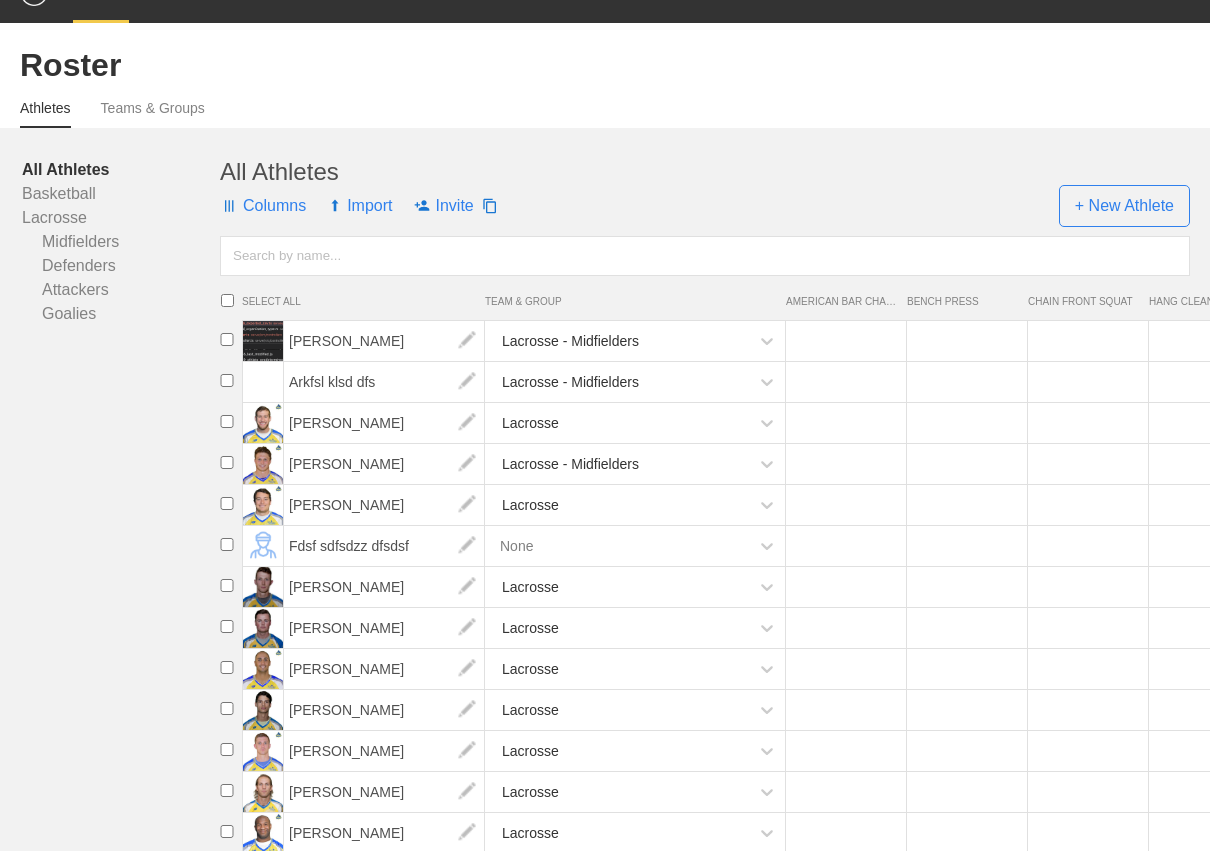 click on "Lacrosse" at bounding box center (619, 505) 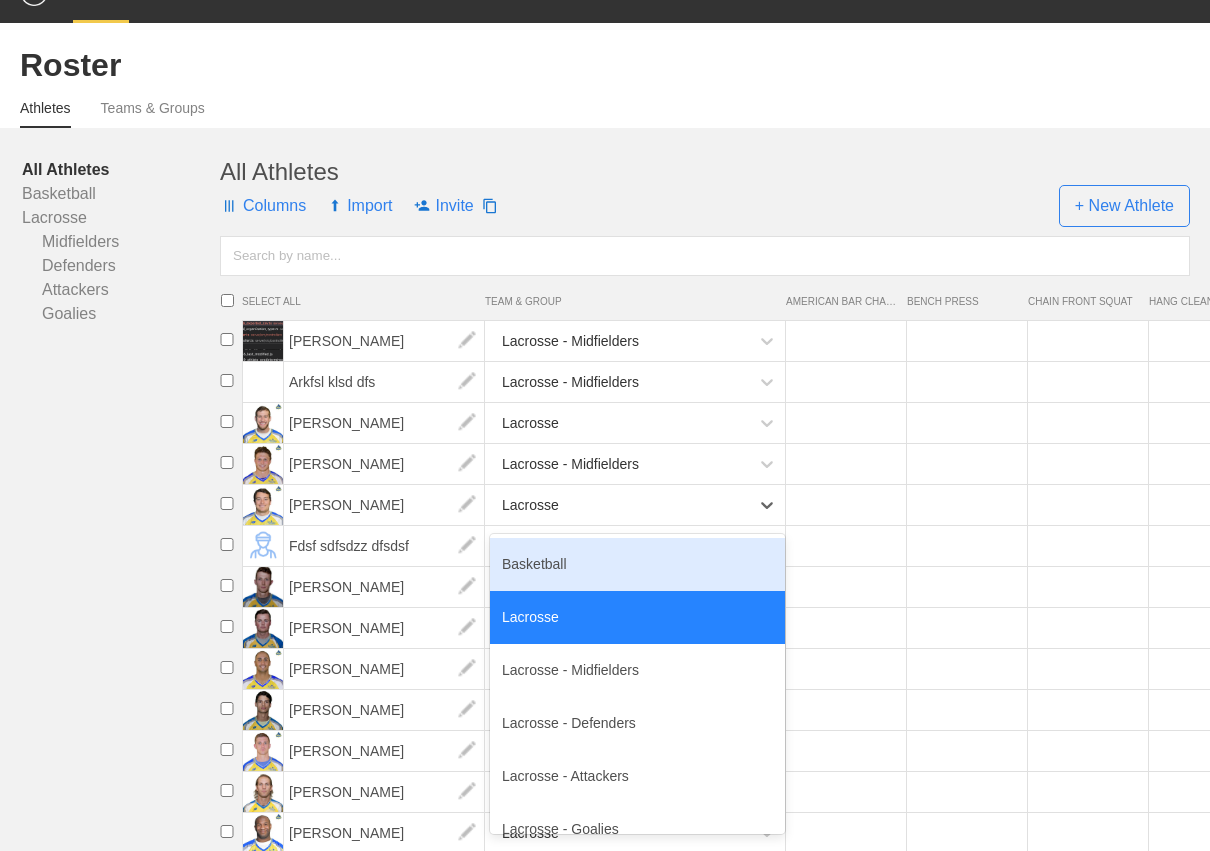 click on "Basketball" at bounding box center (637, 564) 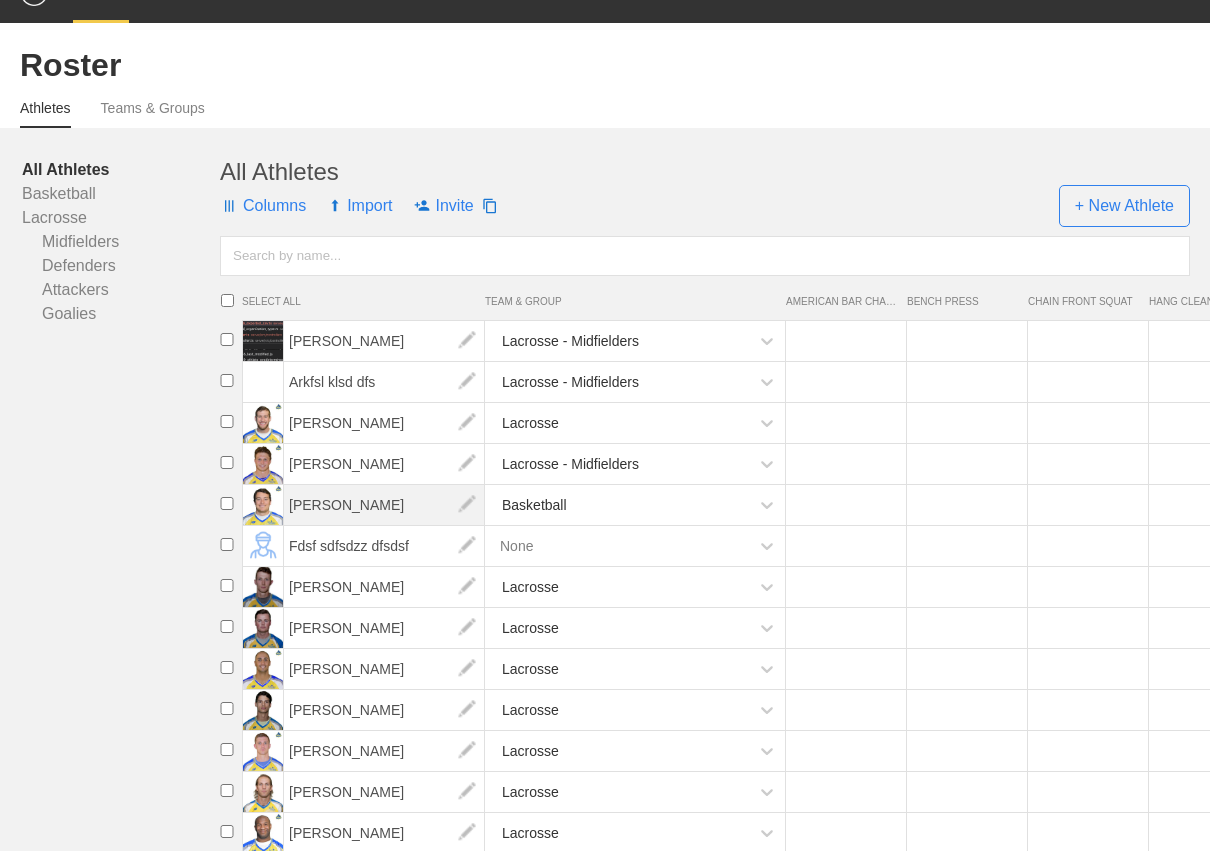 click on "[PERSON_NAME]" at bounding box center [384, 505] 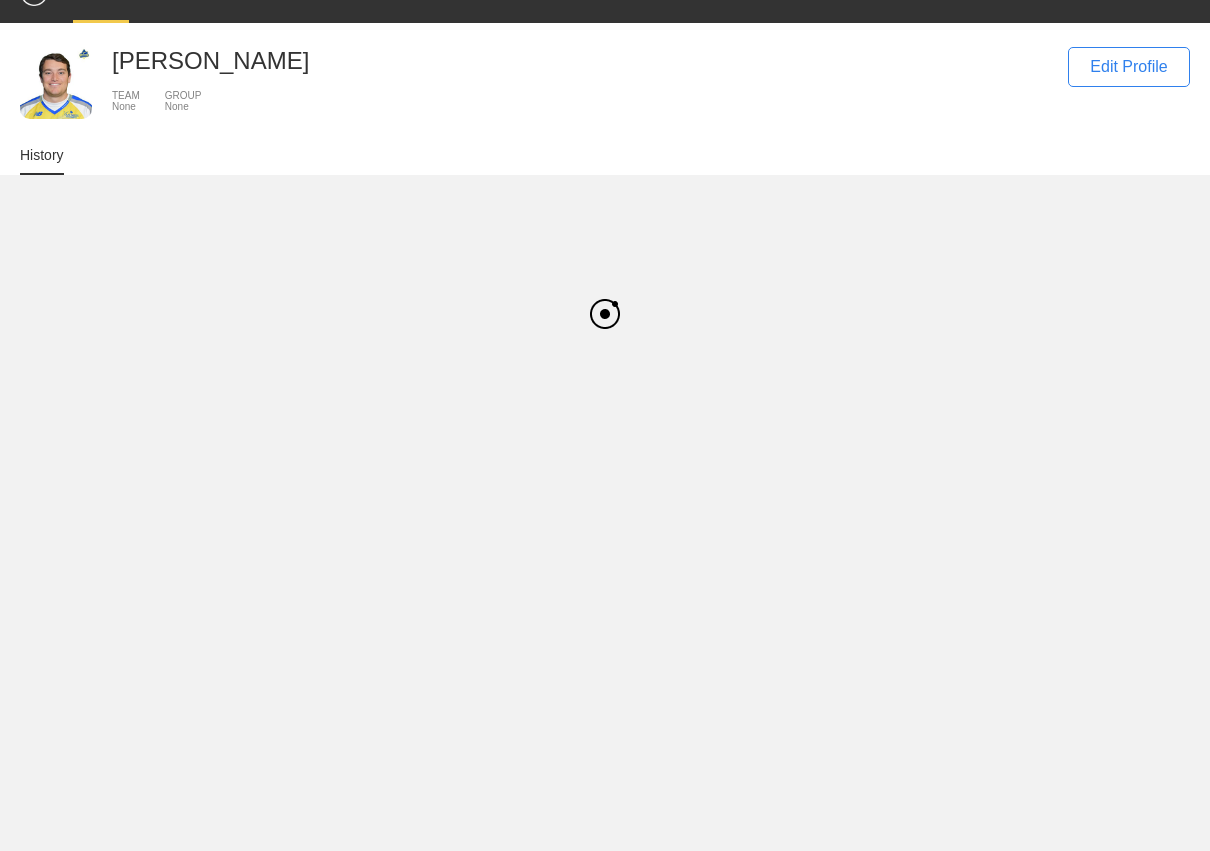scroll, scrollTop: 0, scrollLeft: 0, axis: both 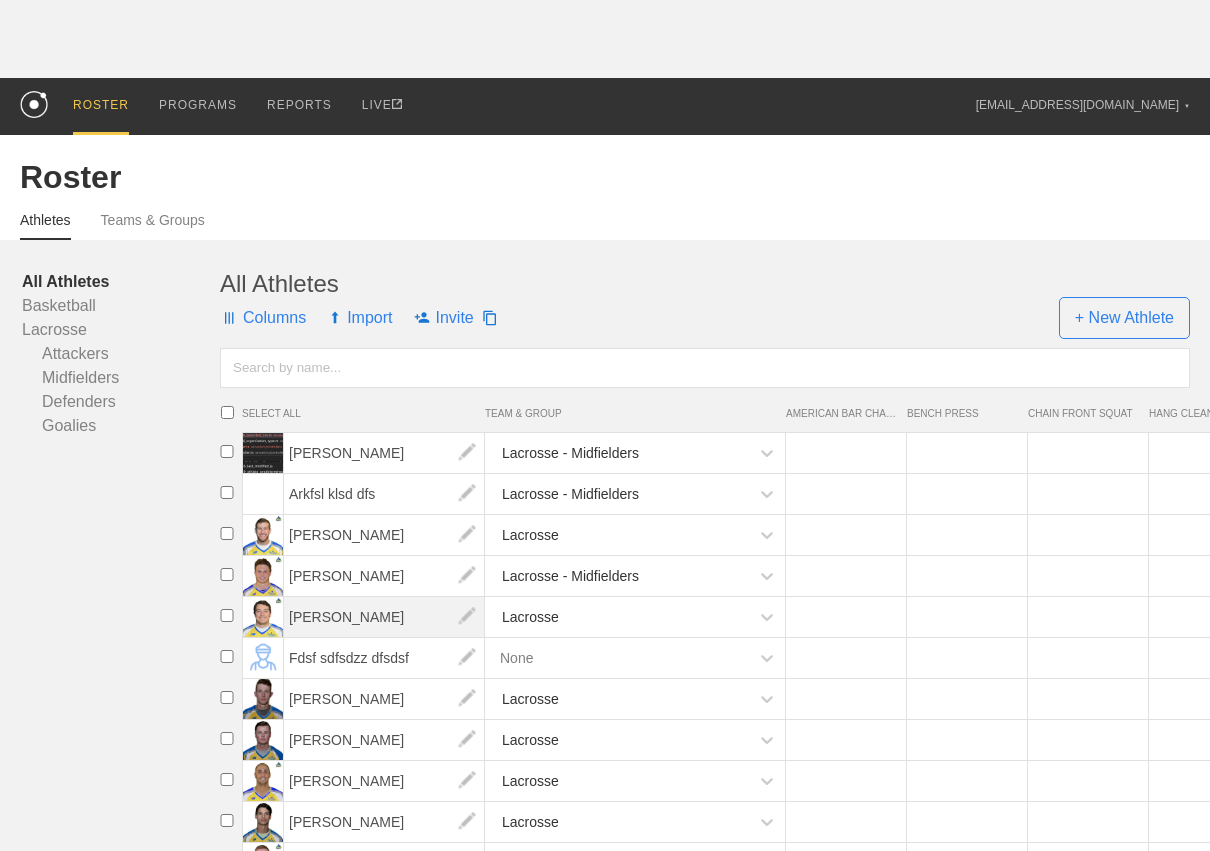 click on "[PERSON_NAME]" at bounding box center (384, 617) 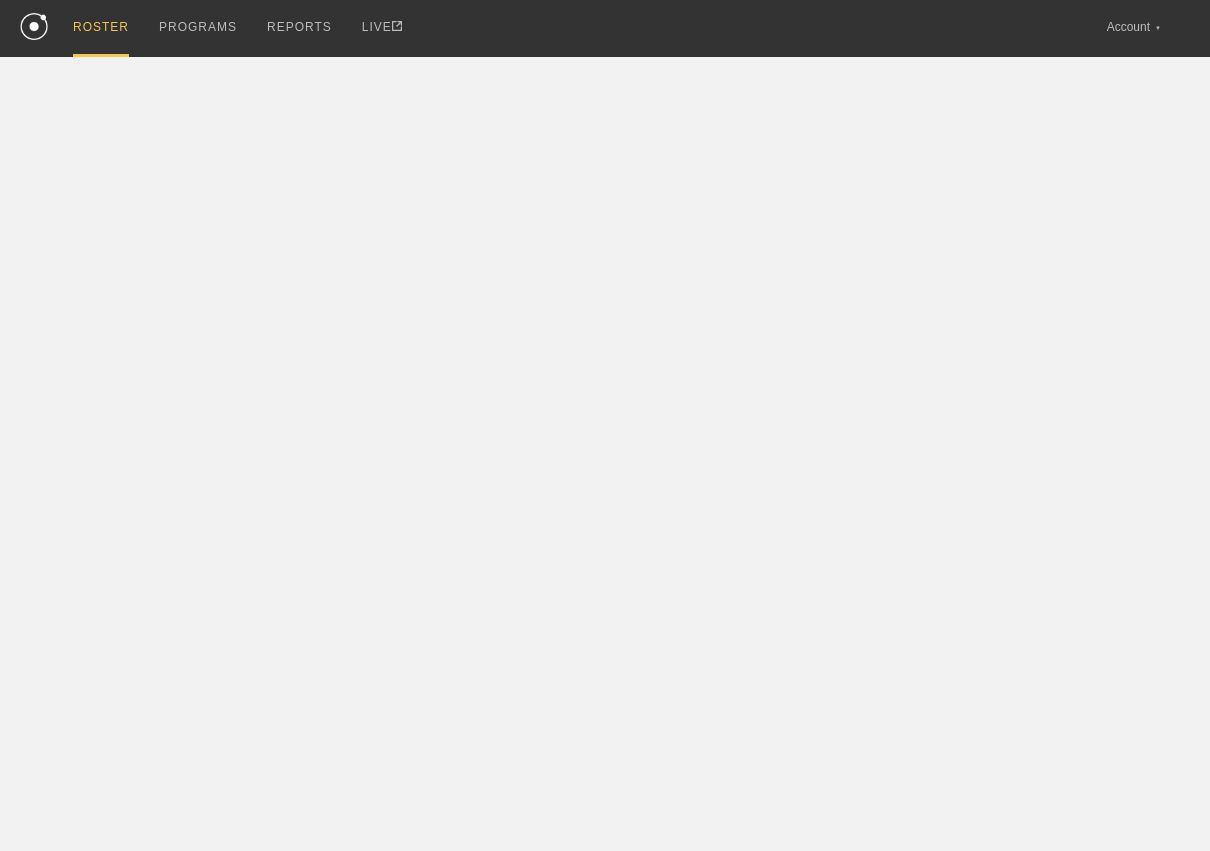 scroll, scrollTop: 0, scrollLeft: 0, axis: both 